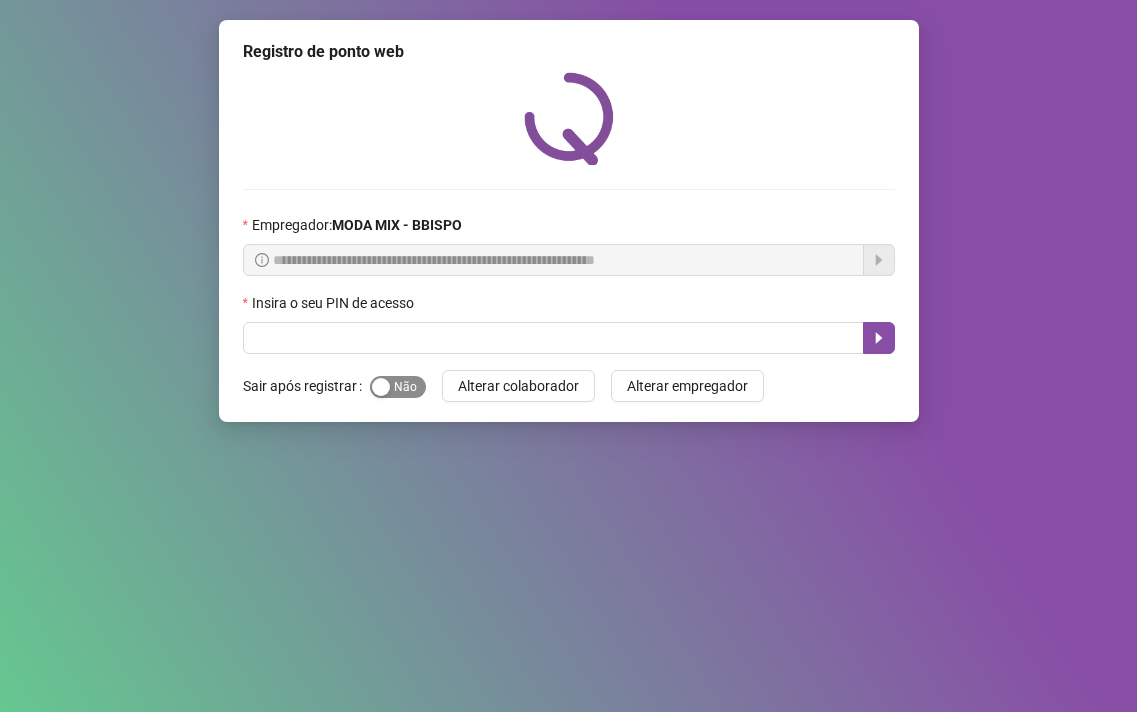 scroll, scrollTop: 0, scrollLeft: 0, axis: both 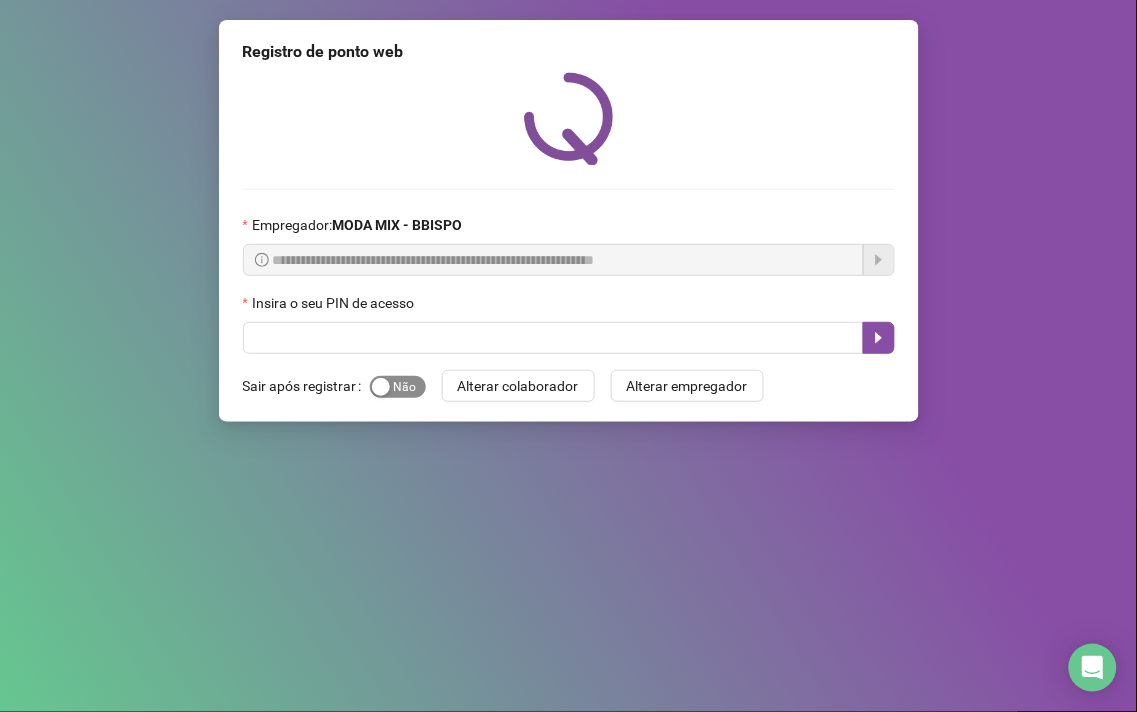 click on "Sim Não" at bounding box center (398, 387) 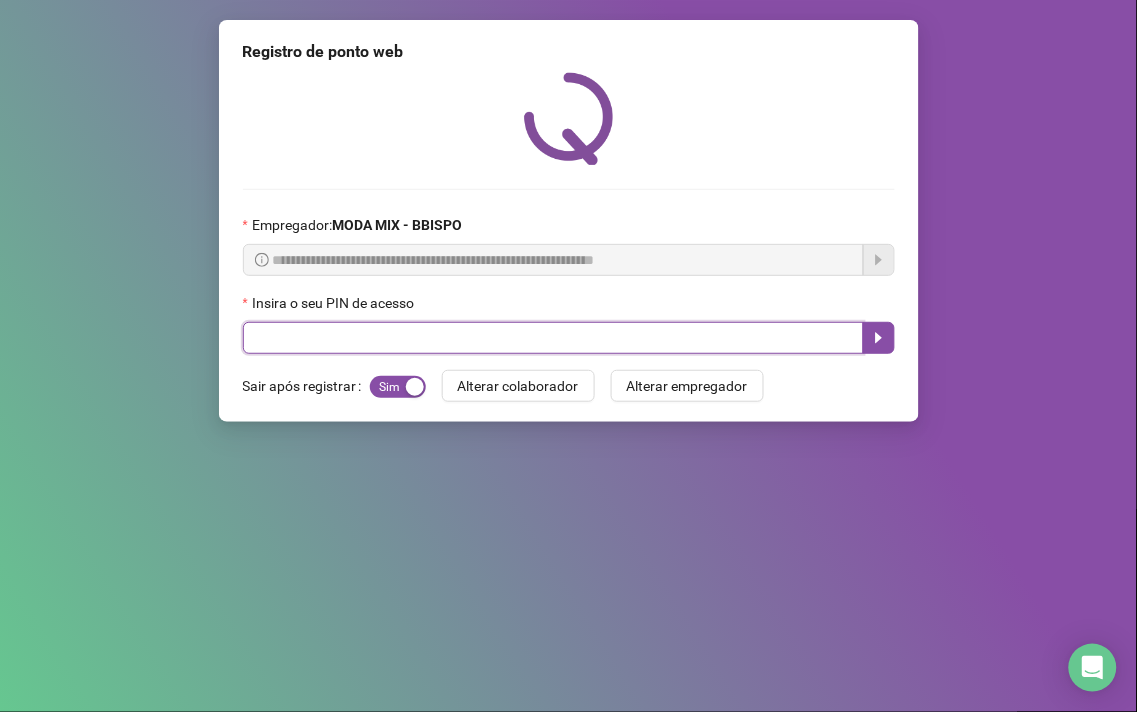 click at bounding box center [553, 338] 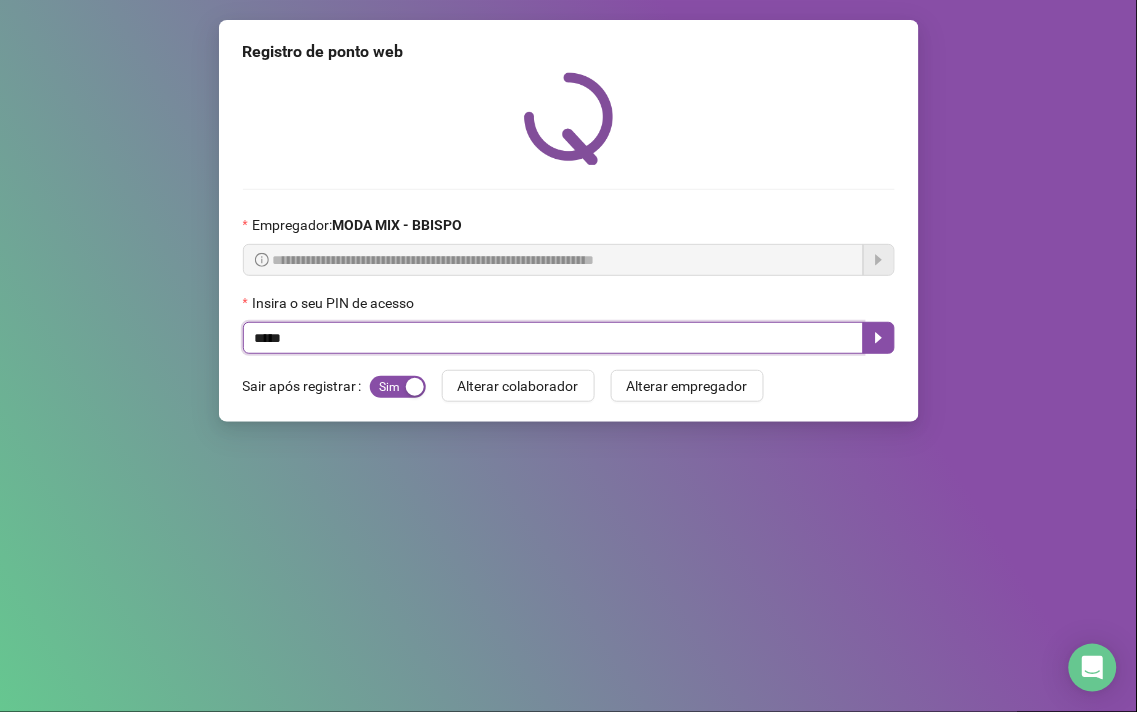 type on "*****" 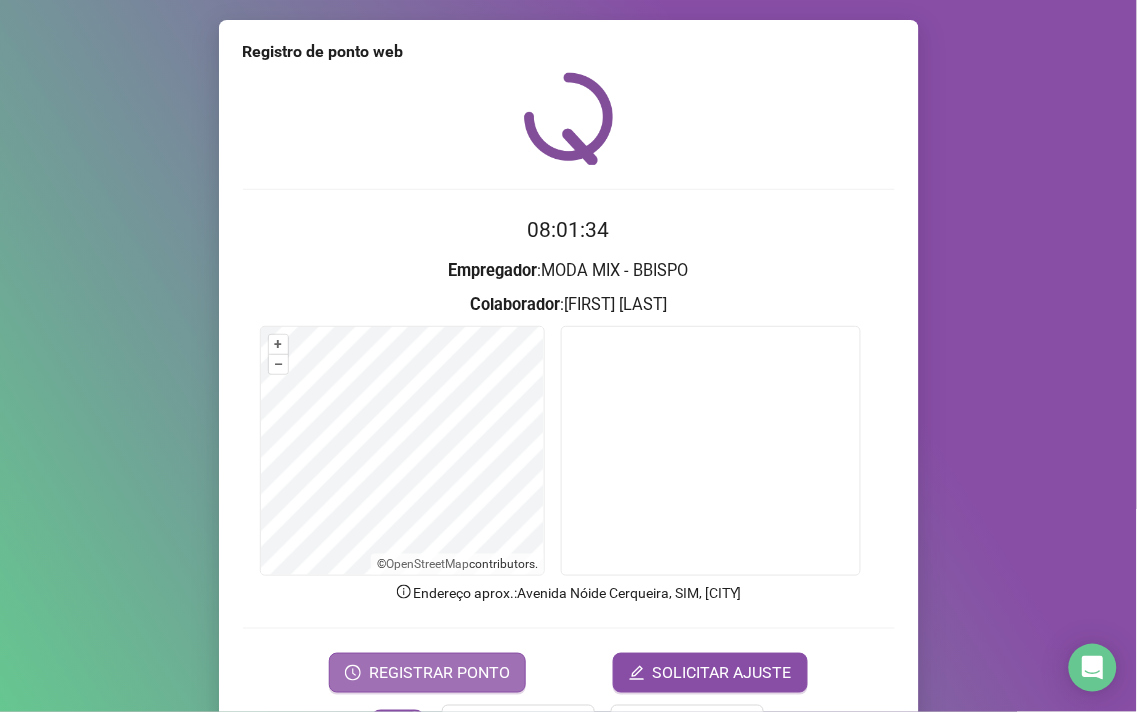 click on "REGISTRAR PONTO" at bounding box center (439, 673) 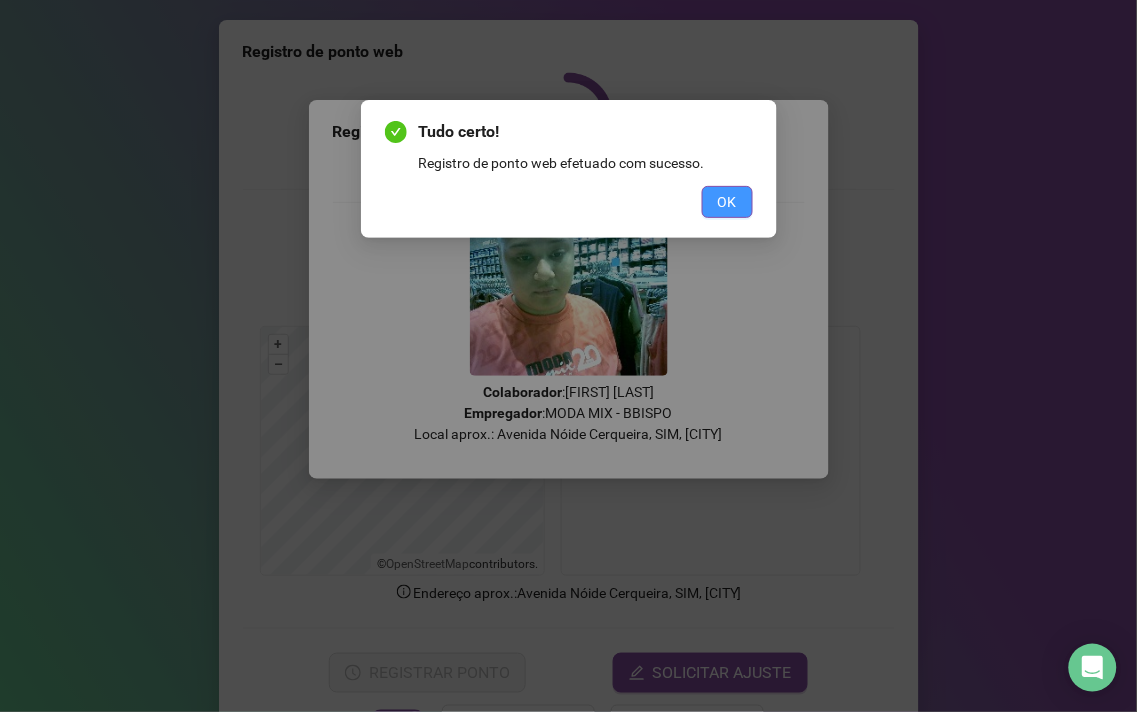click on "OK" at bounding box center (727, 202) 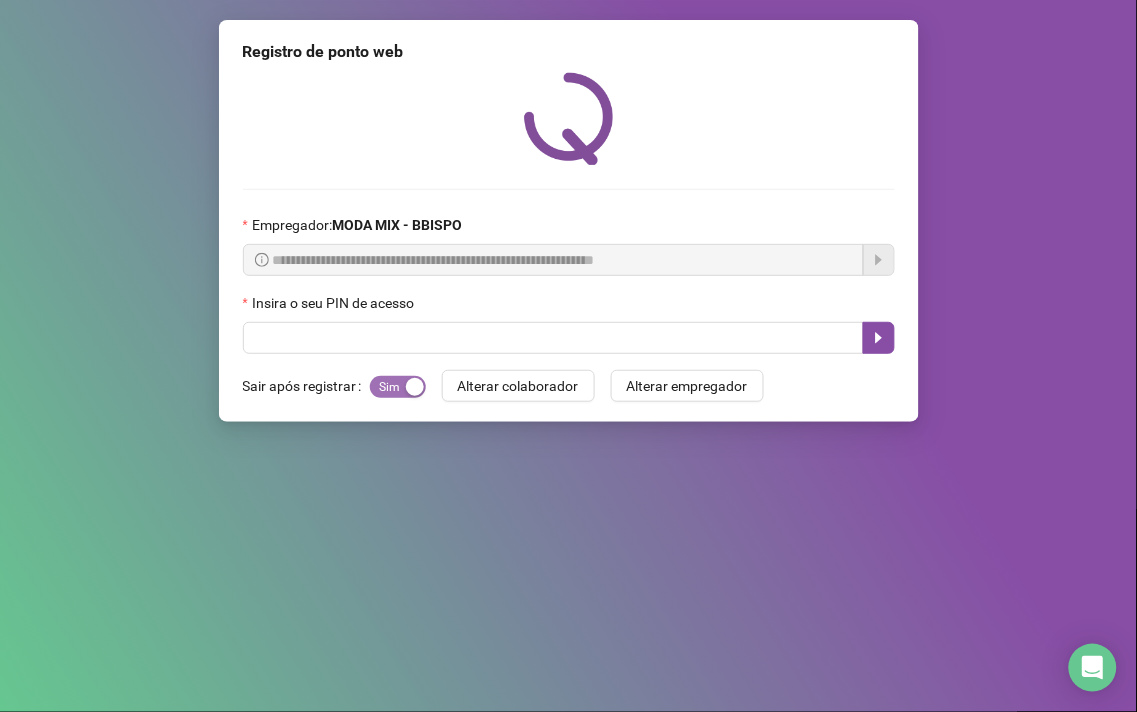 click at bounding box center (415, 387) 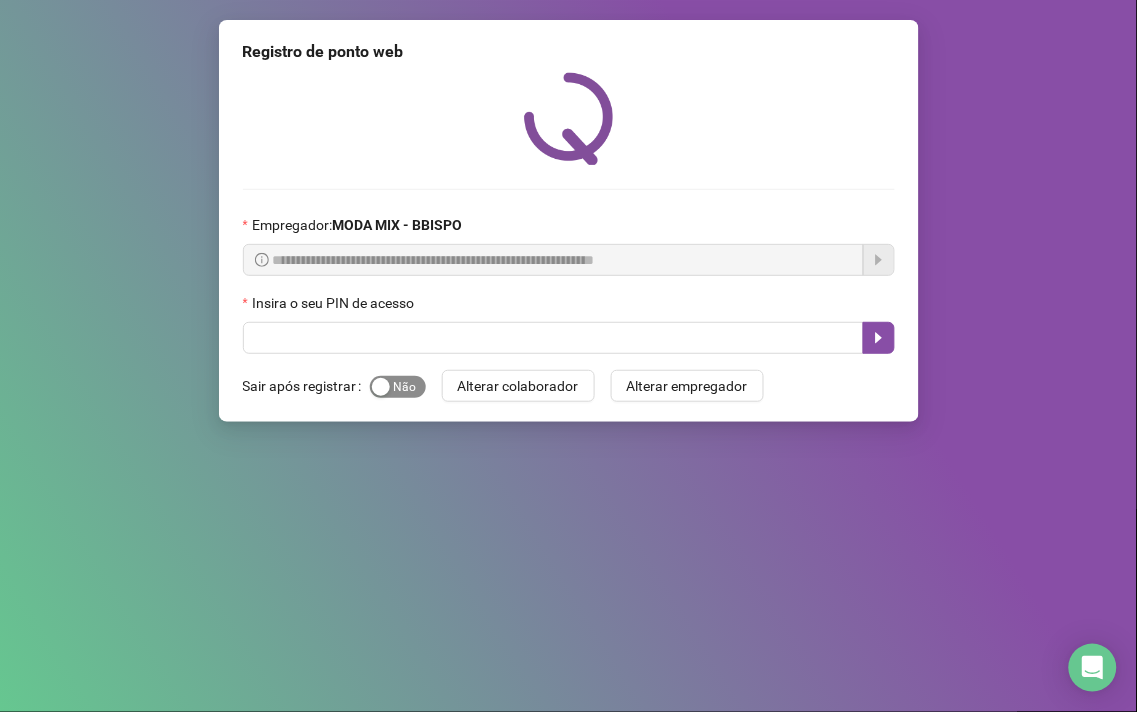click at bounding box center (381, 387) 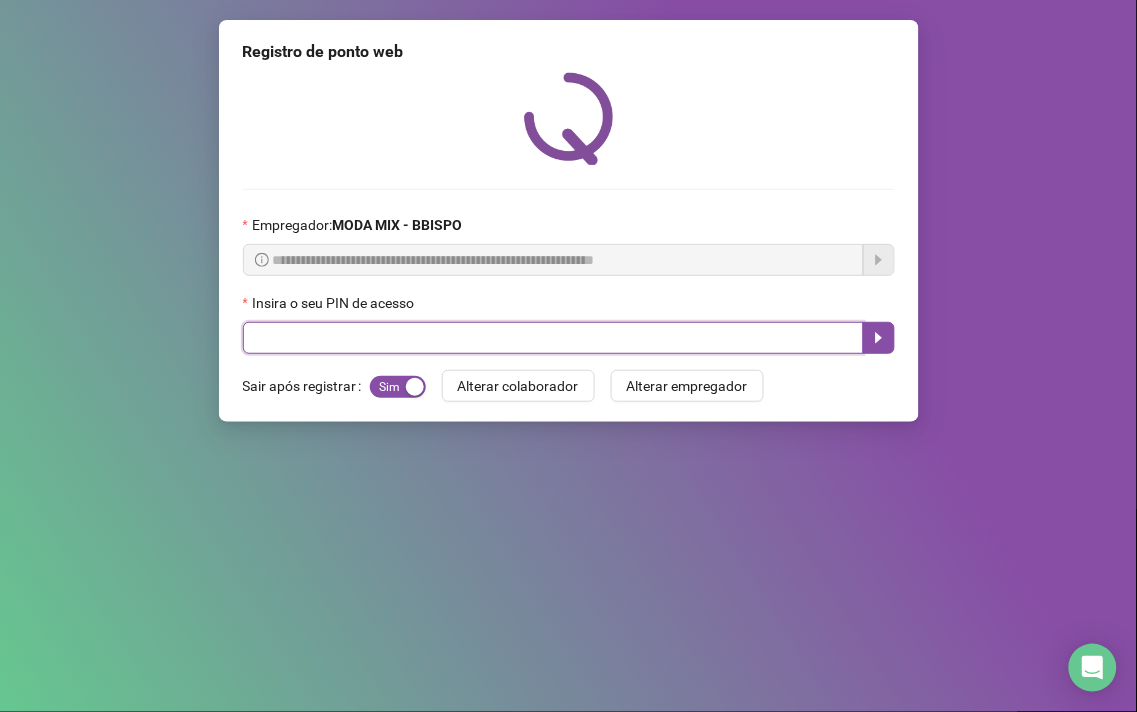 click at bounding box center (553, 338) 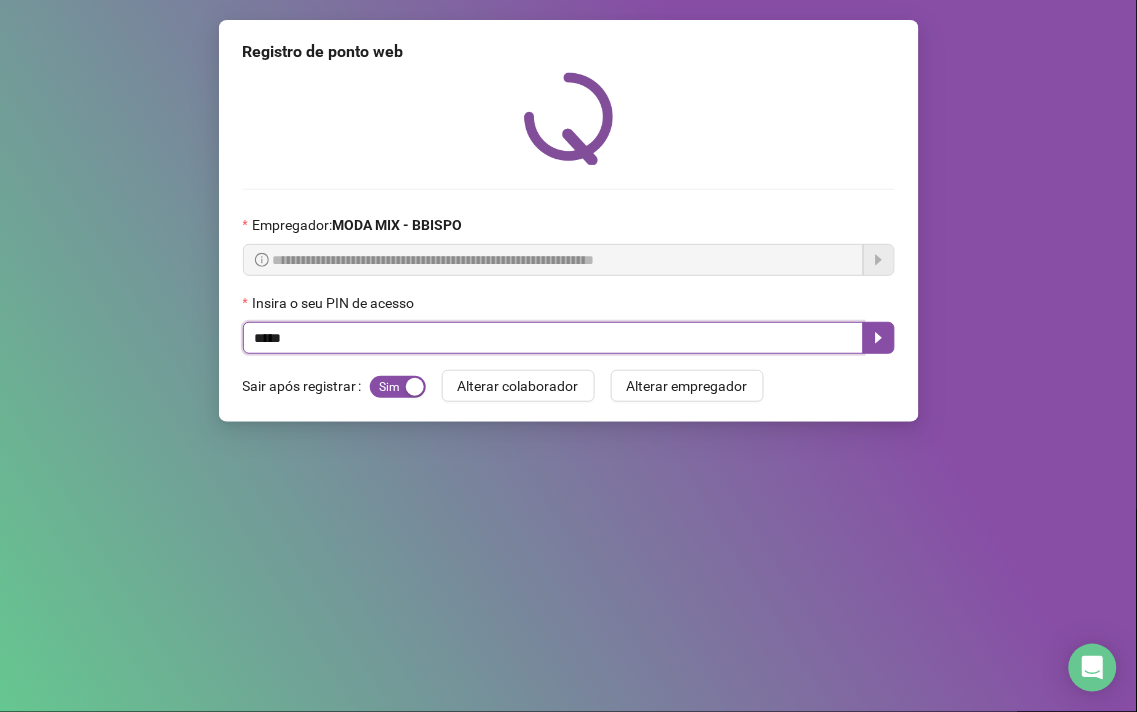 type on "*****" 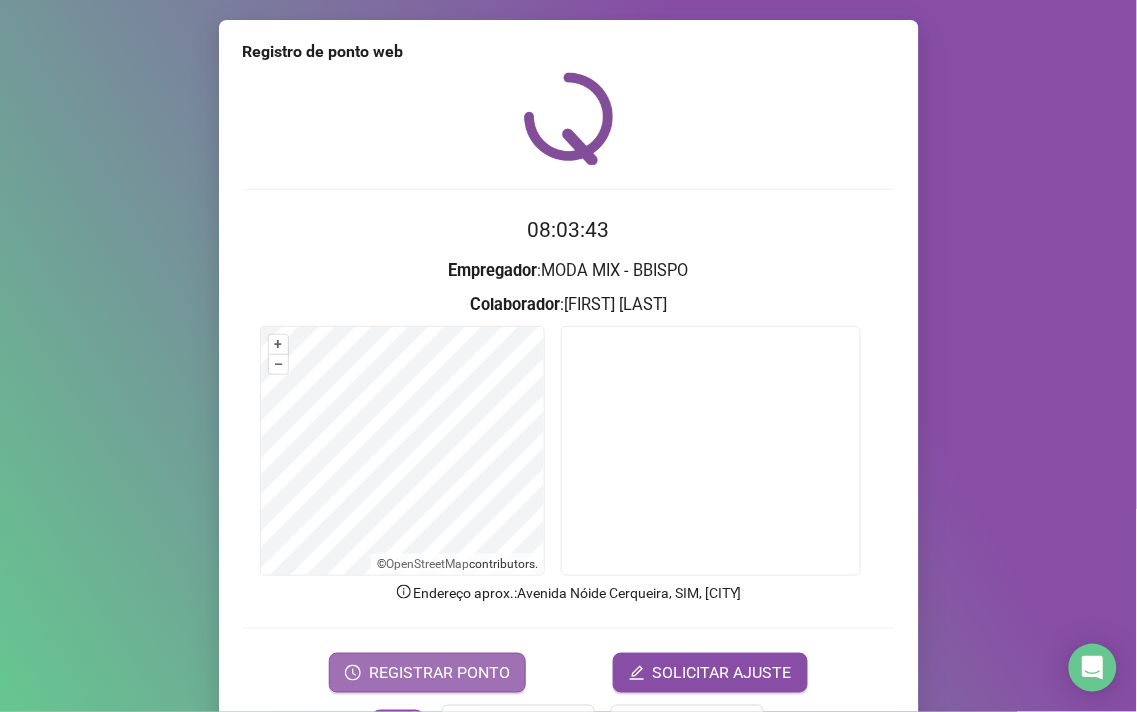 click on "REGISTRAR PONTO" at bounding box center (427, 673) 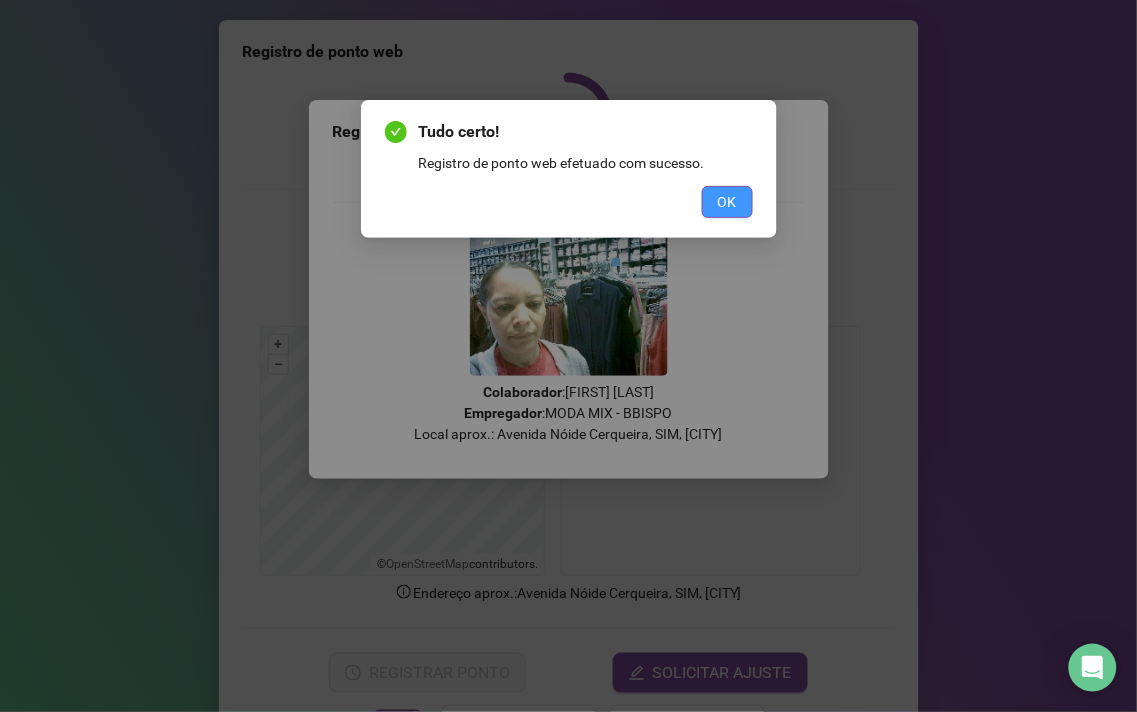 click on "OK" at bounding box center [727, 202] 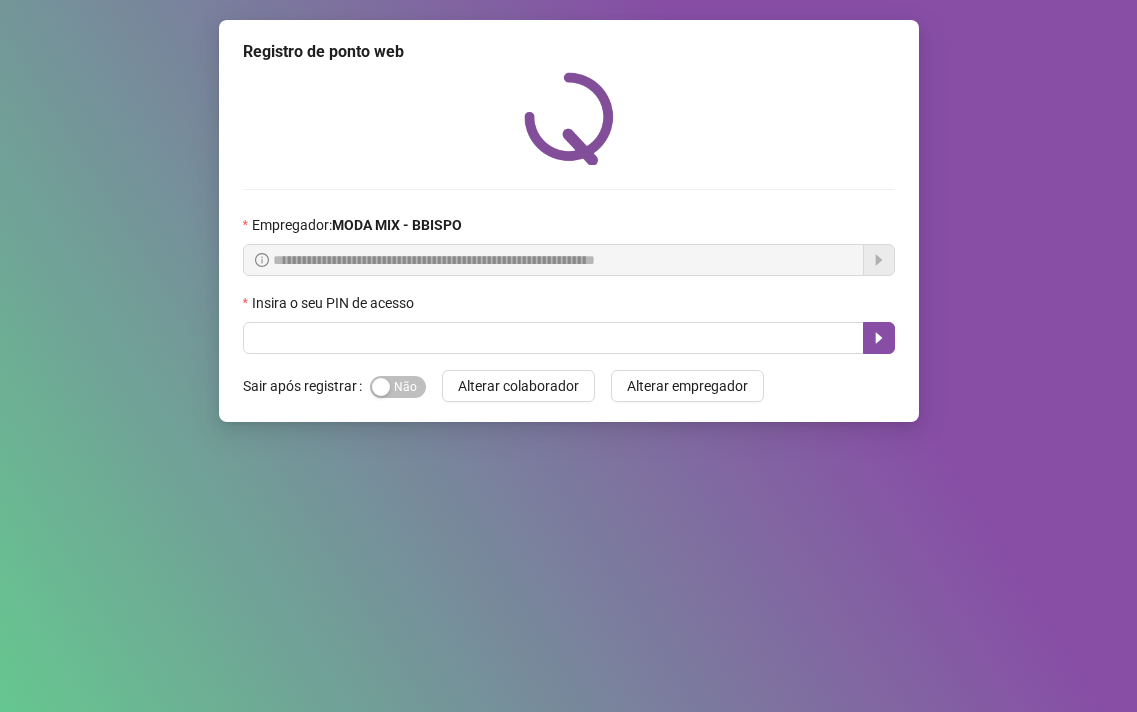 scroll, scrollTop: 0, scrollLeft: 0, axis: both 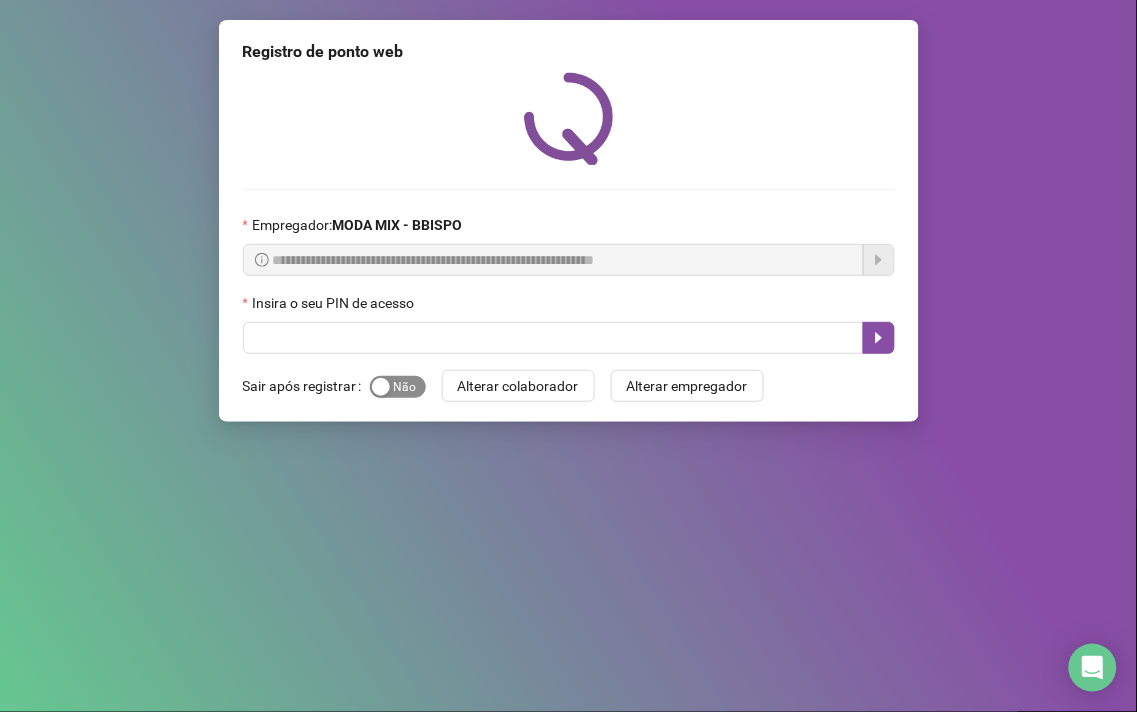 click on "Sim Não" at bounding box center (398, 387) 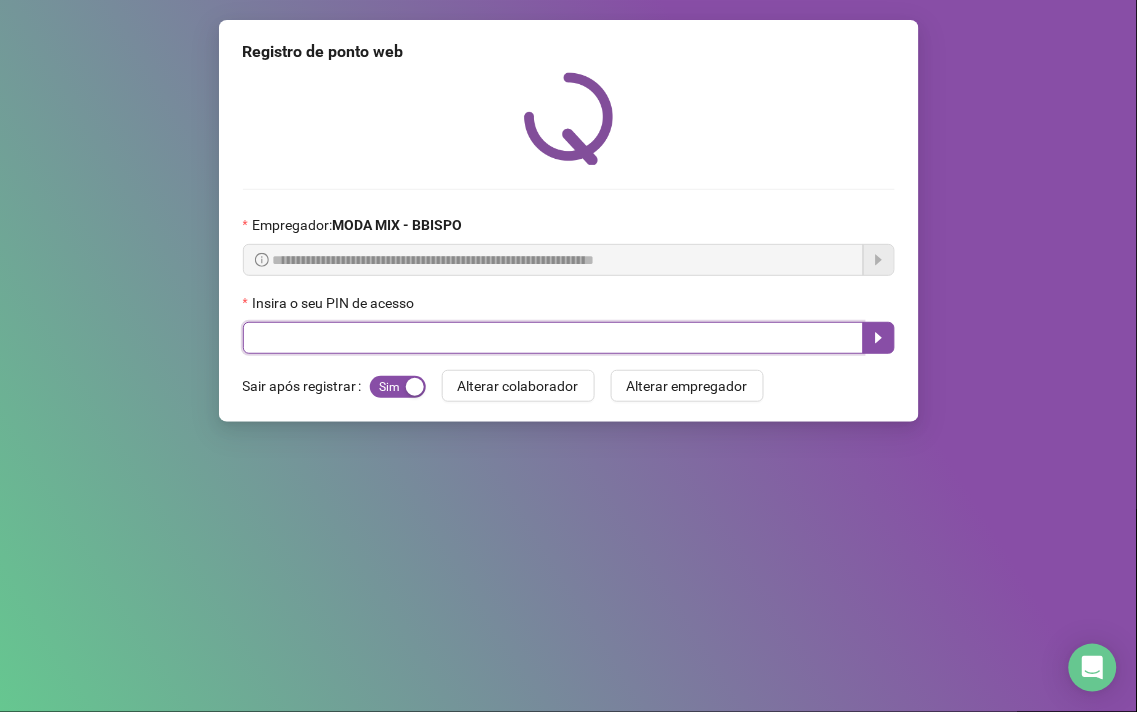 click at bounding box center (553, 338) 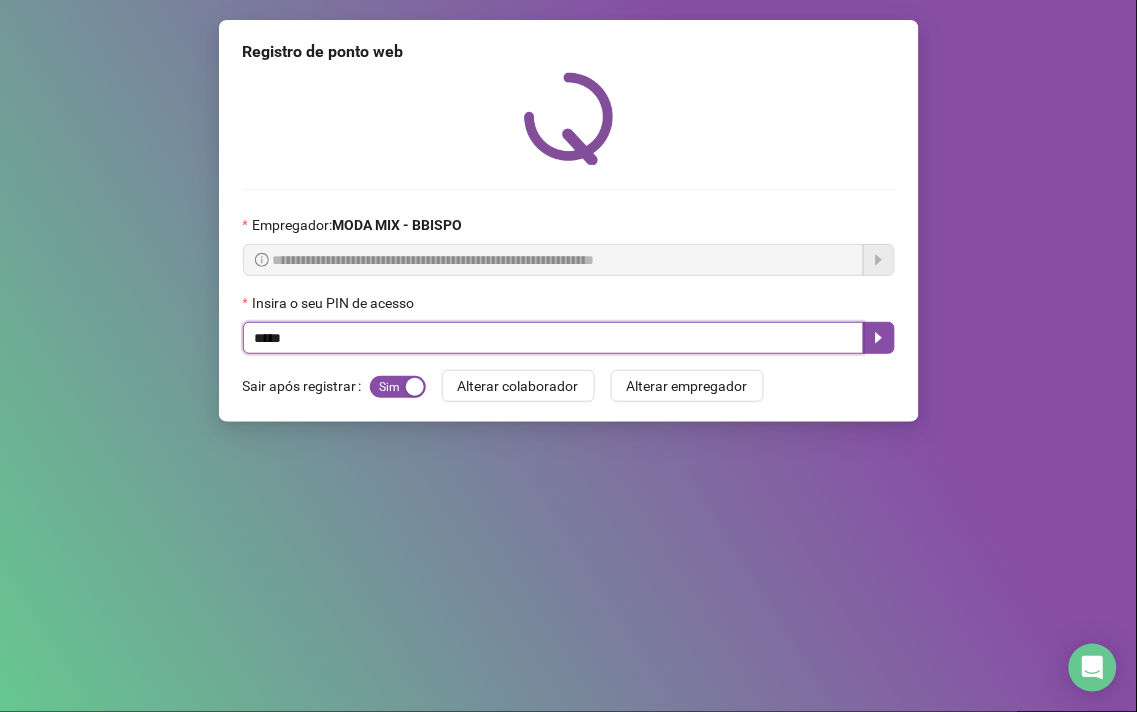 type on "*****" 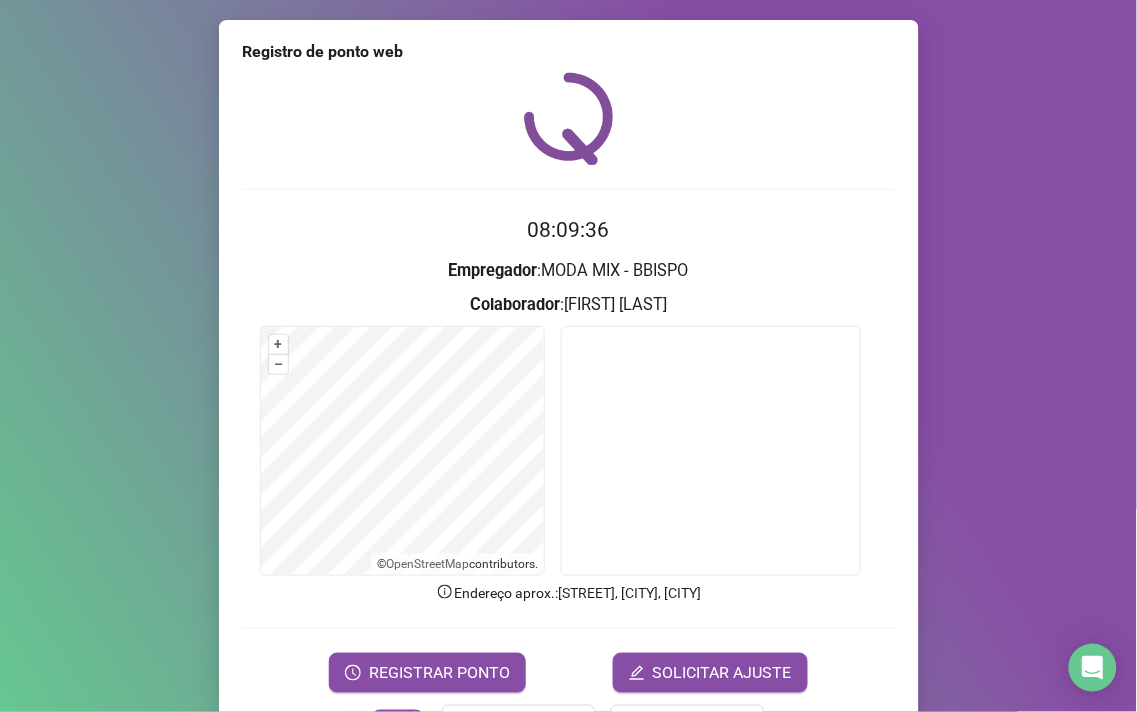 scroll, scrollTop: 67, scrollLeft: 0, axis: vertical 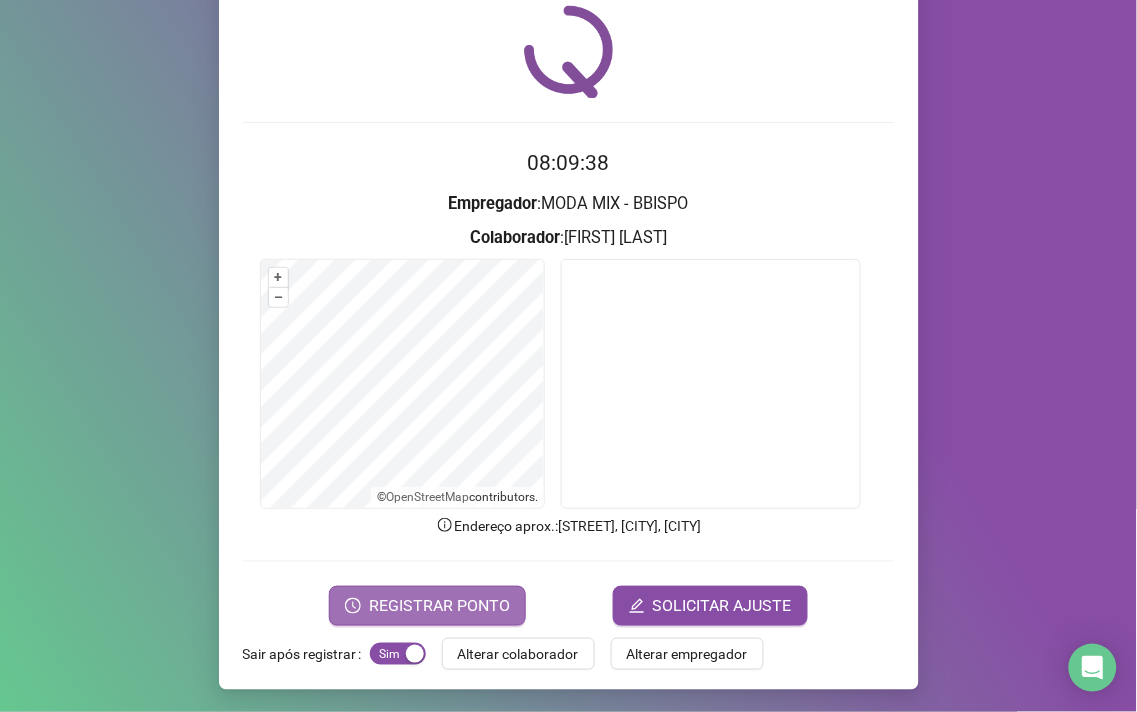 click on "REGISTRAR PONTO" at bounding box center [439, 606] 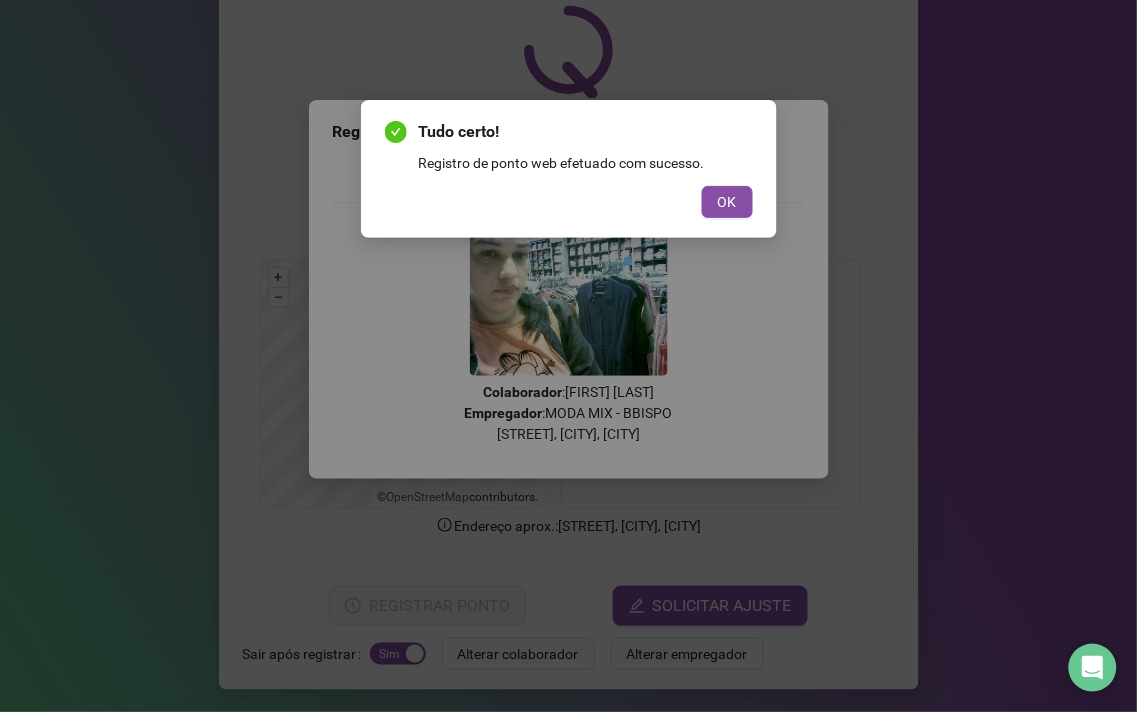 click on "Tudo certo! Registro de ponto web efetuado com sucesso. OK" at bounding box center (569, 169) 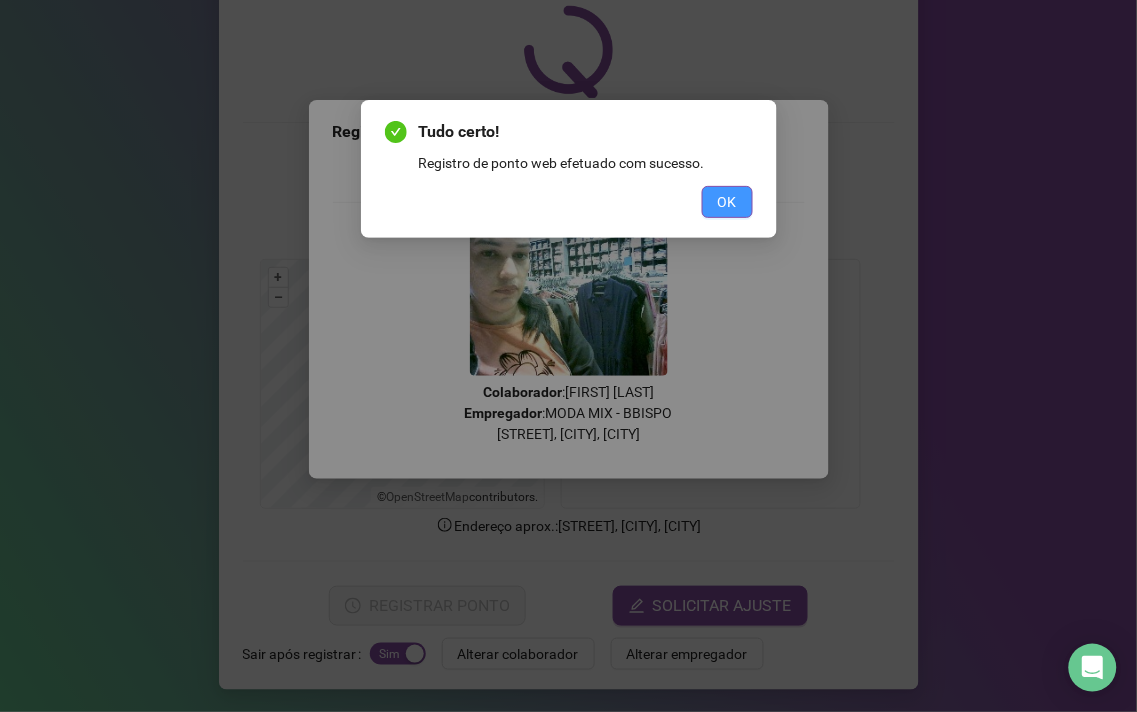 click on "OK" at bounding box center (727, 202) 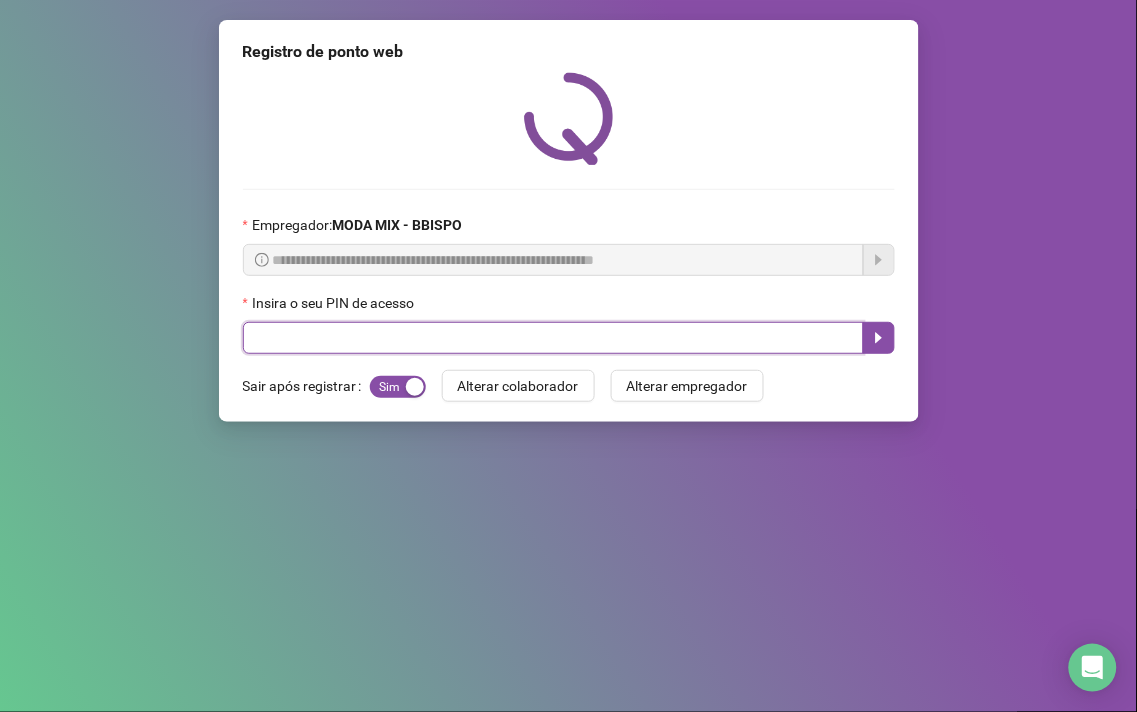 click at bounding box center (553, 338) 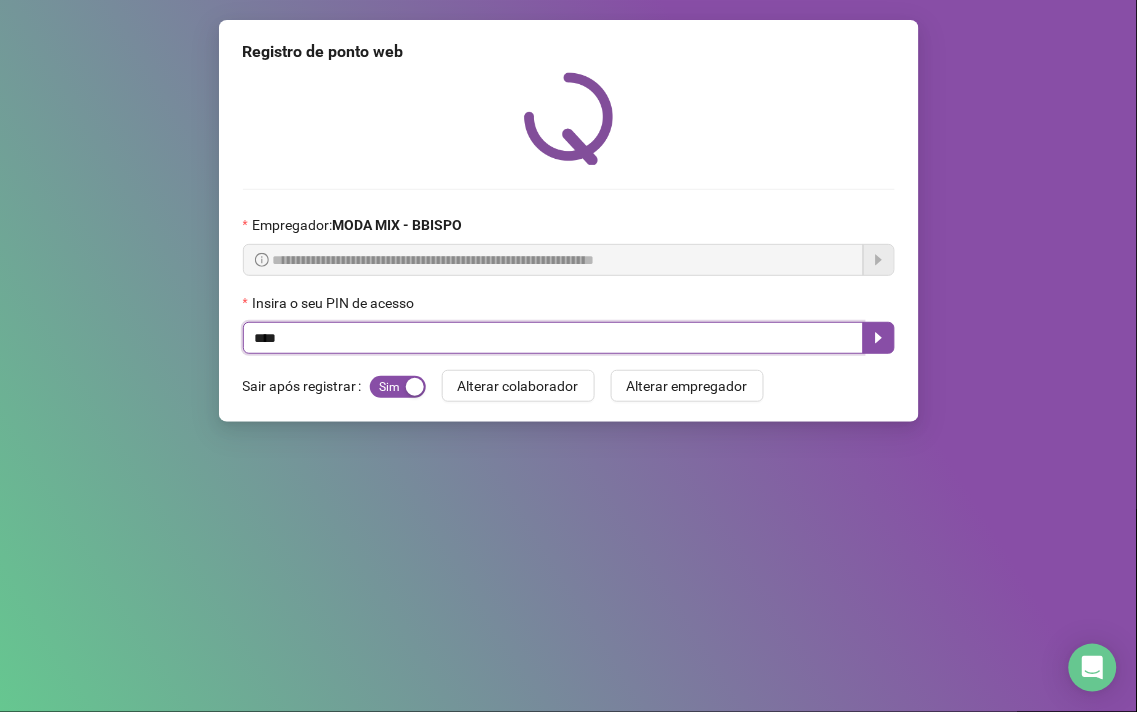 type on "*****" 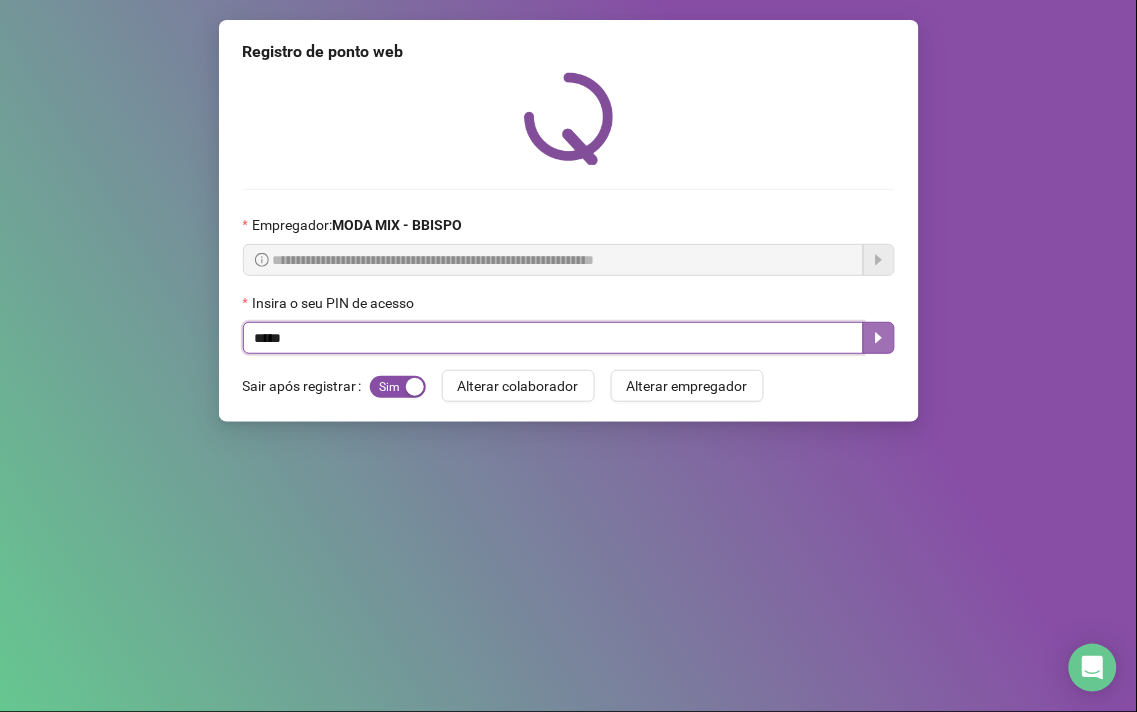 click 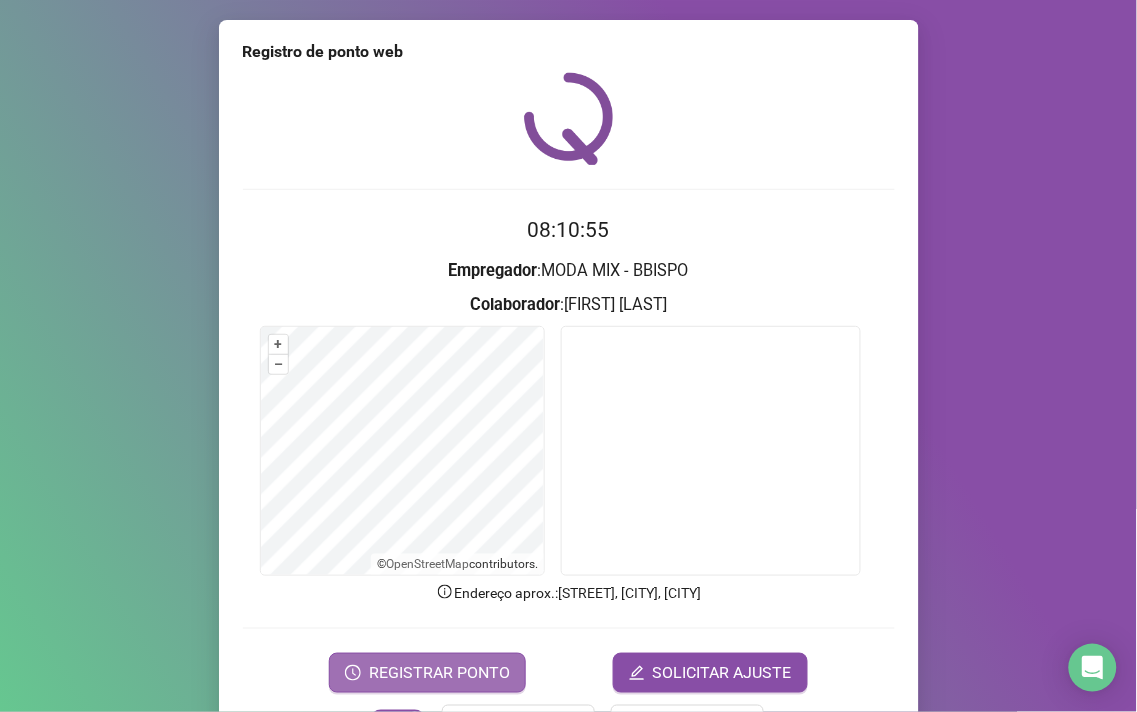 click on "REGISTRAR PONTO" at bounding box center [439, 673] 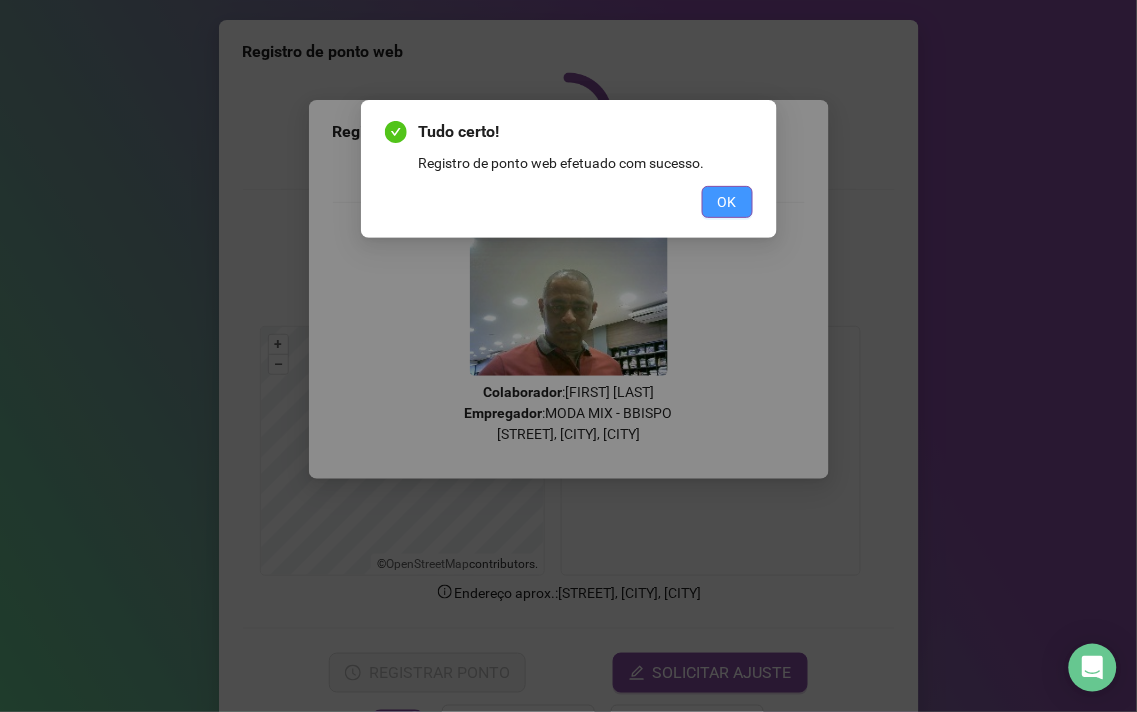 click on "OK" at bounding box center [727, 202] 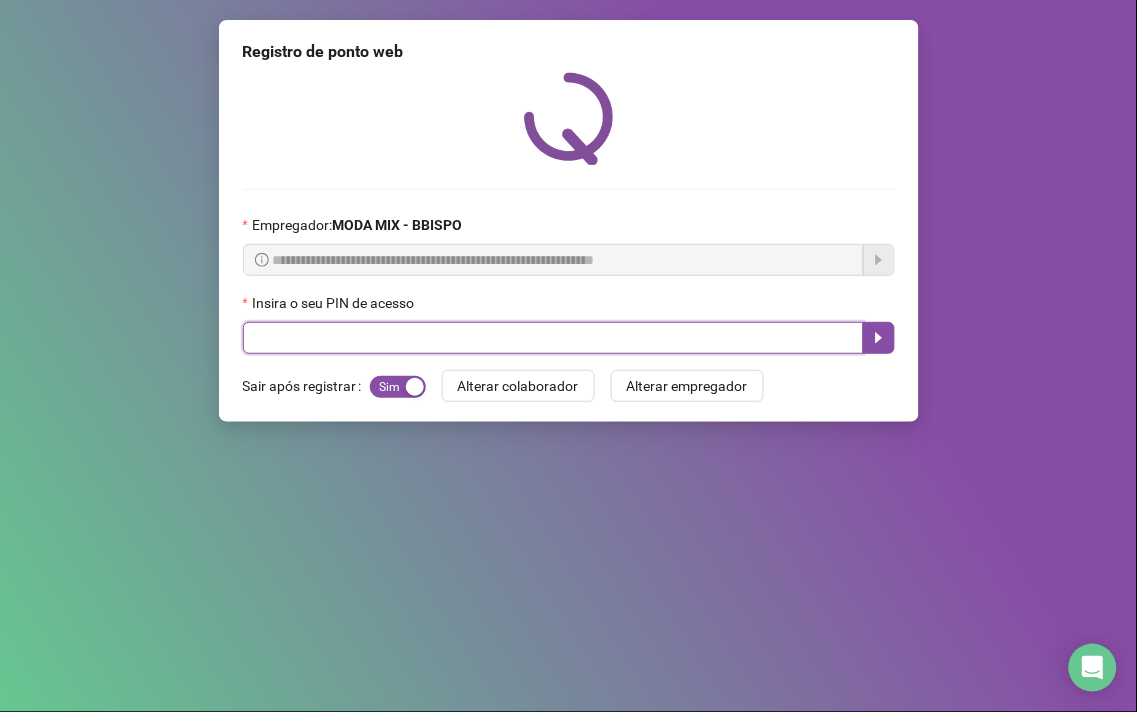 click at bounding box center [553, 338] 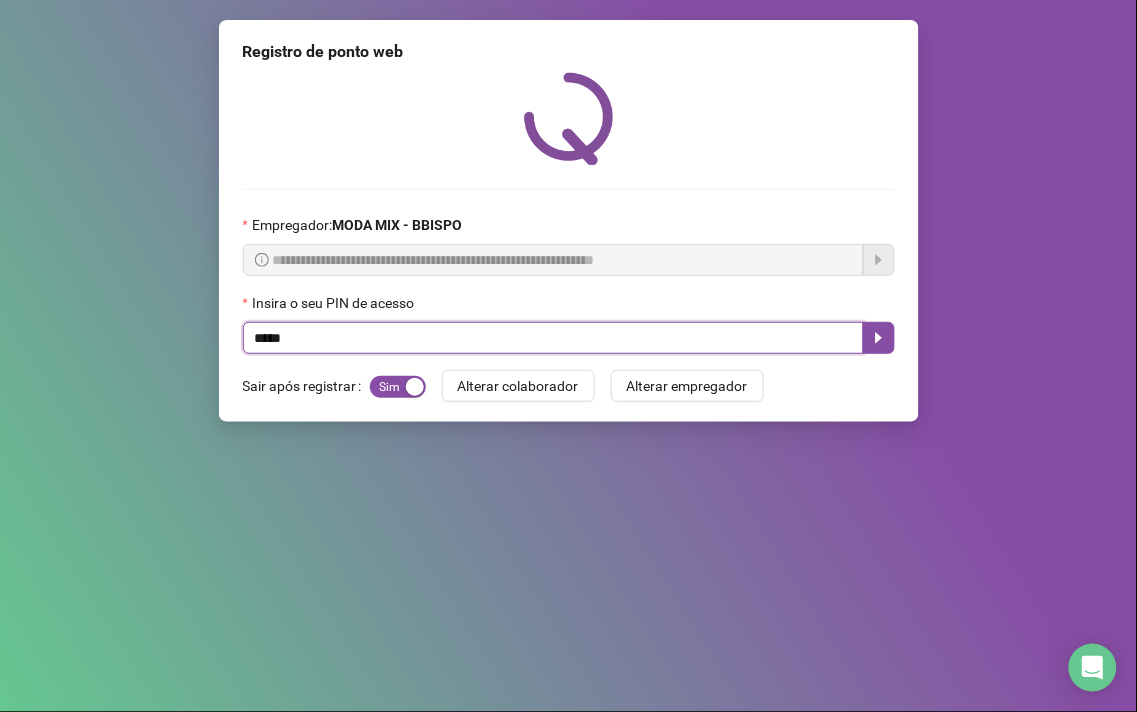 type on "*****" 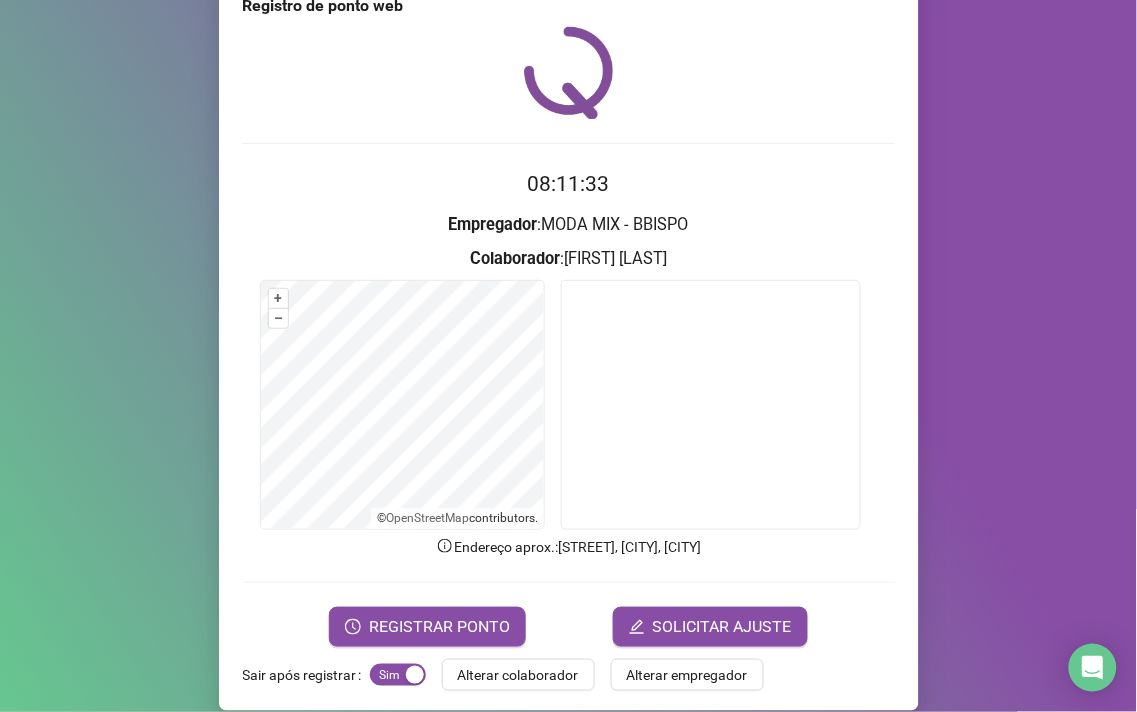scroll, scrollTop: 67, scrollLeft: 0, axis: vertical 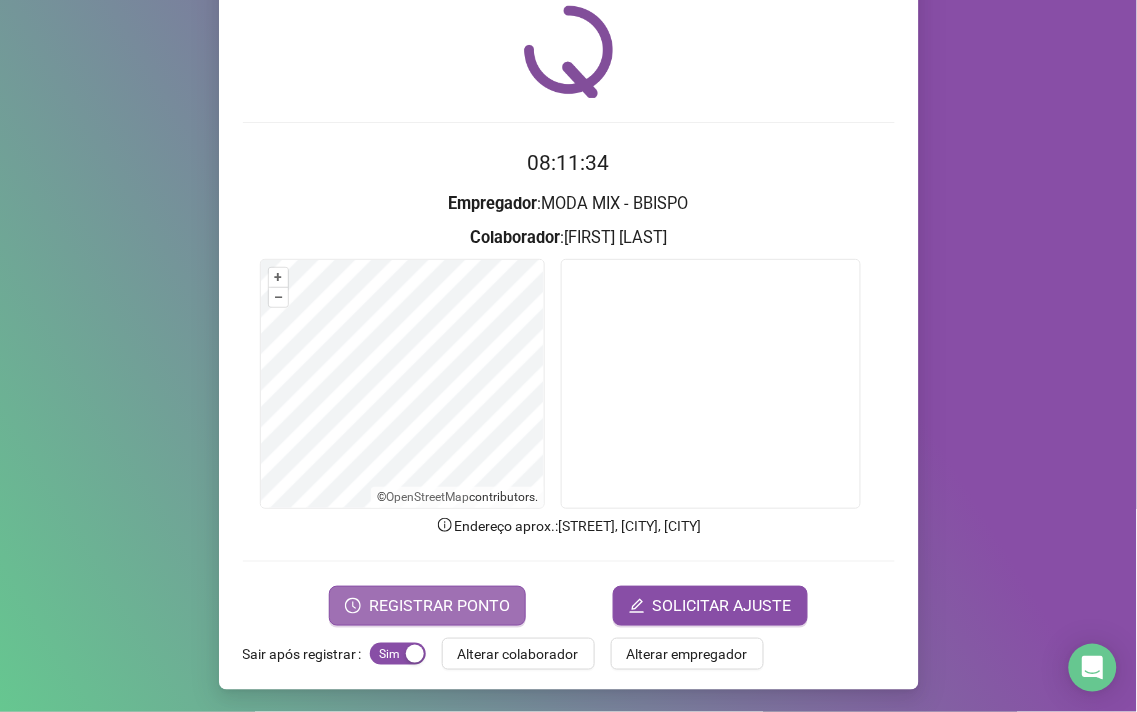 click on "REGISTRAR PONTO" at bounding box center (439, 606) 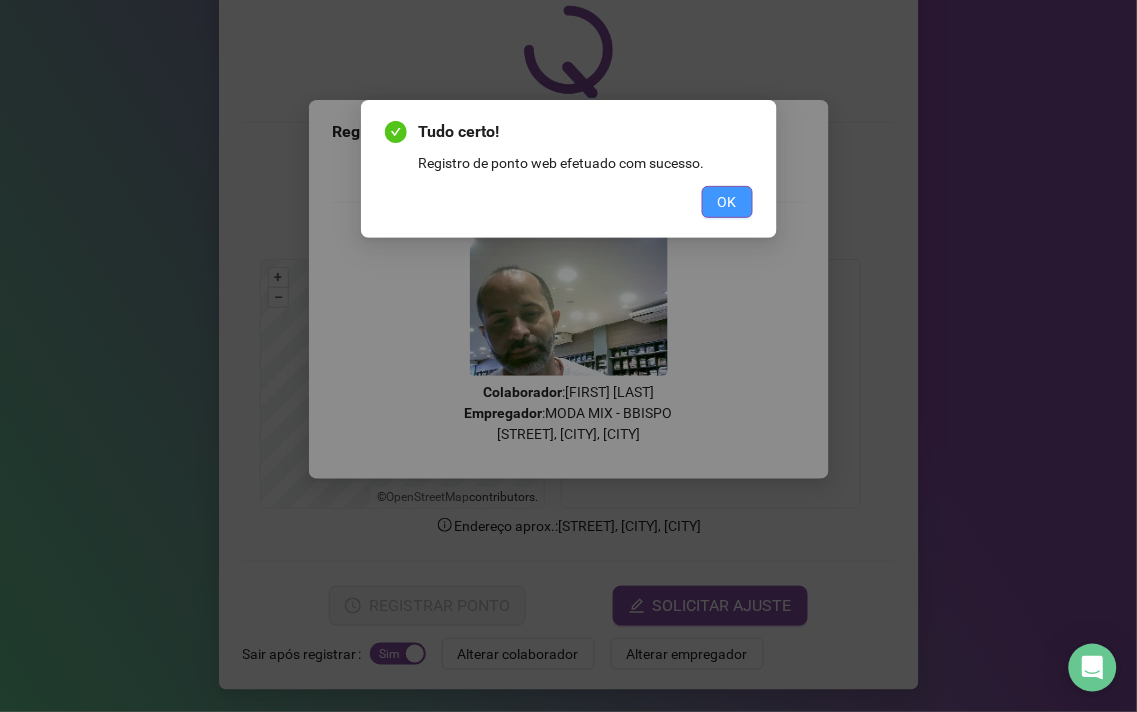 click on "OK" at bounding box center [727, 202] 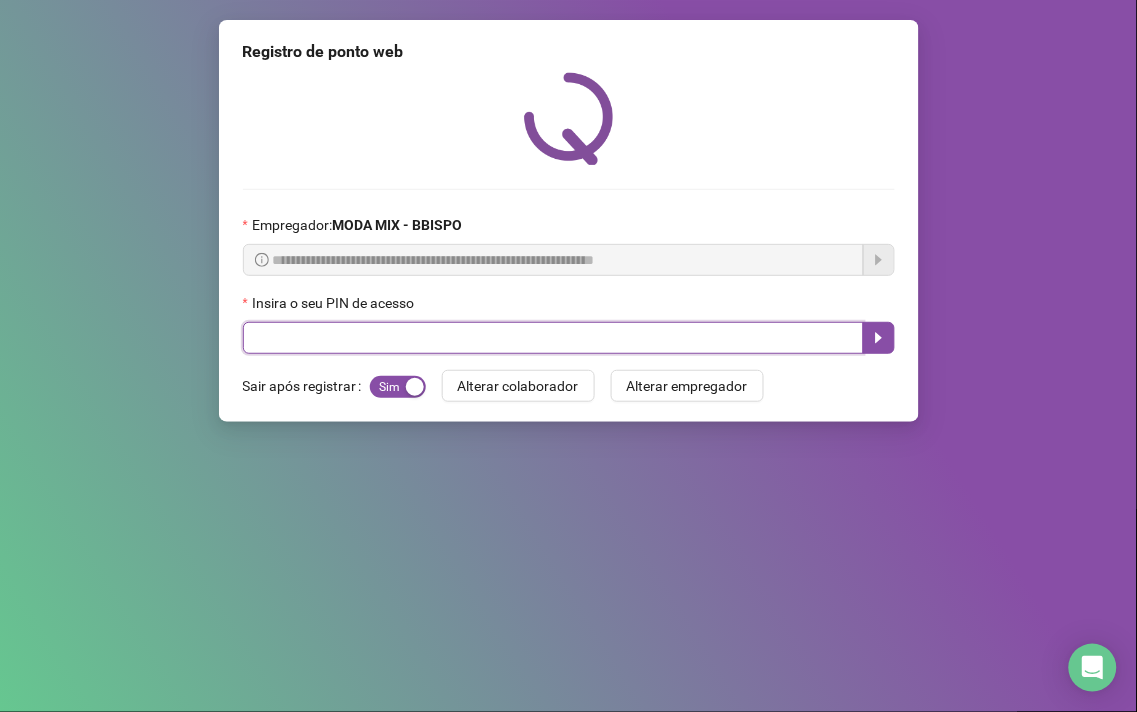 click at bounding box center [553, 338] 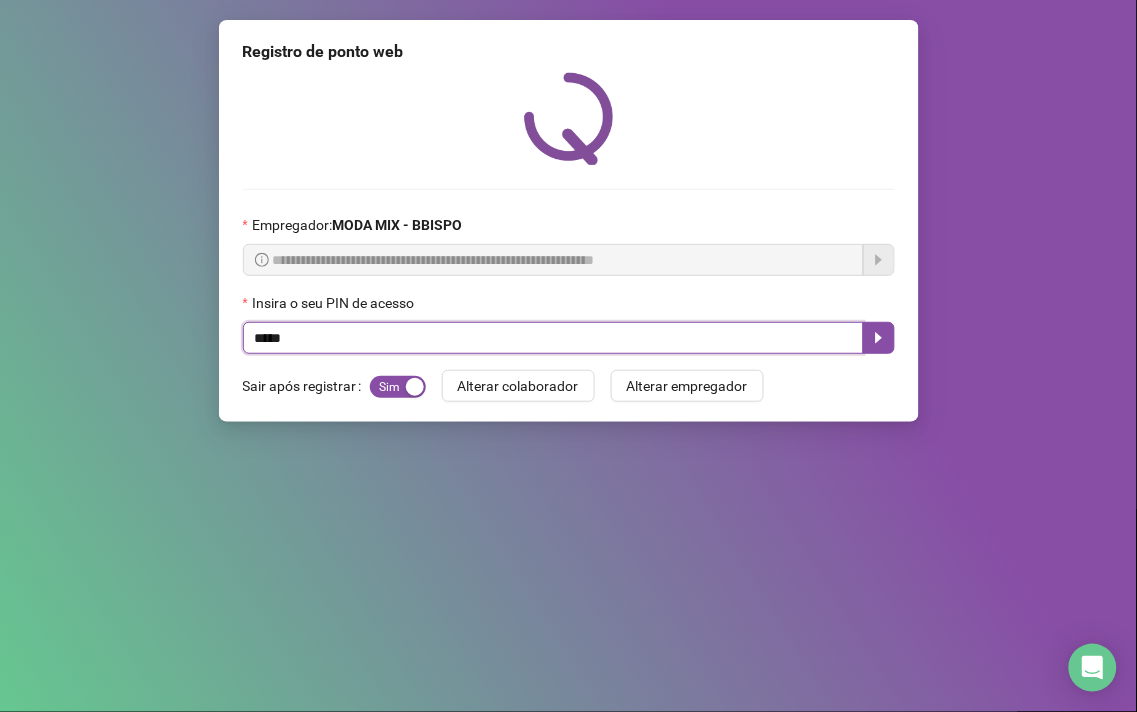 type on "*****" 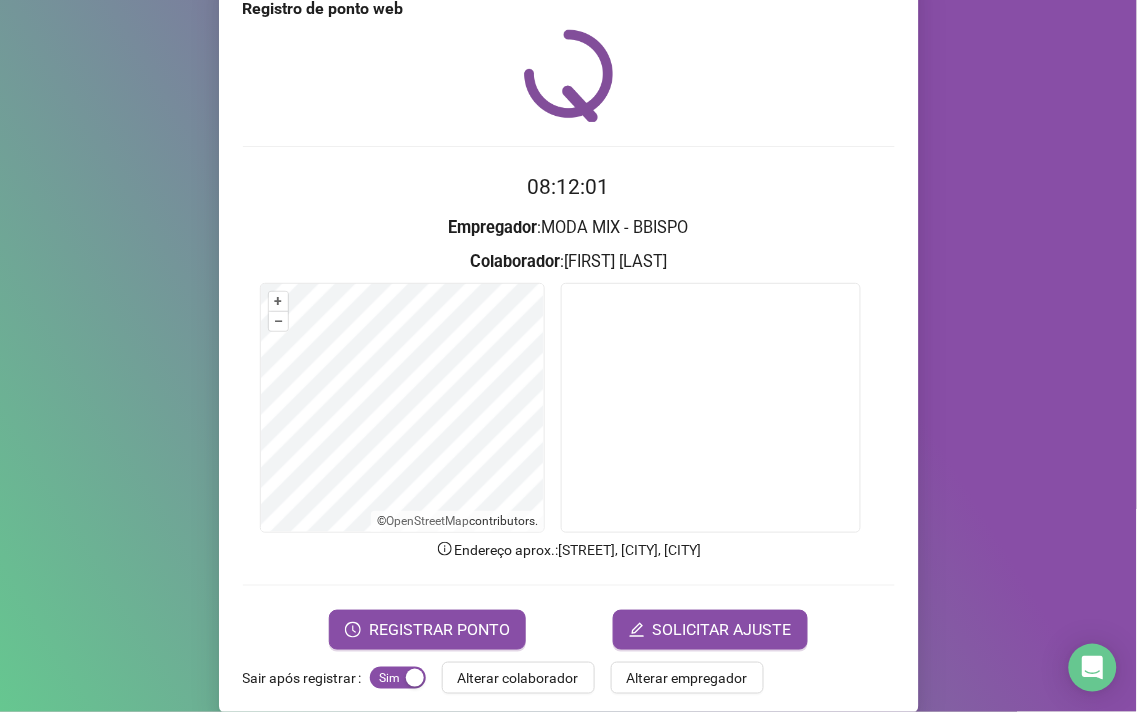 scroll, scrollTop: 67, scrollLeft: 0, axis: vertical 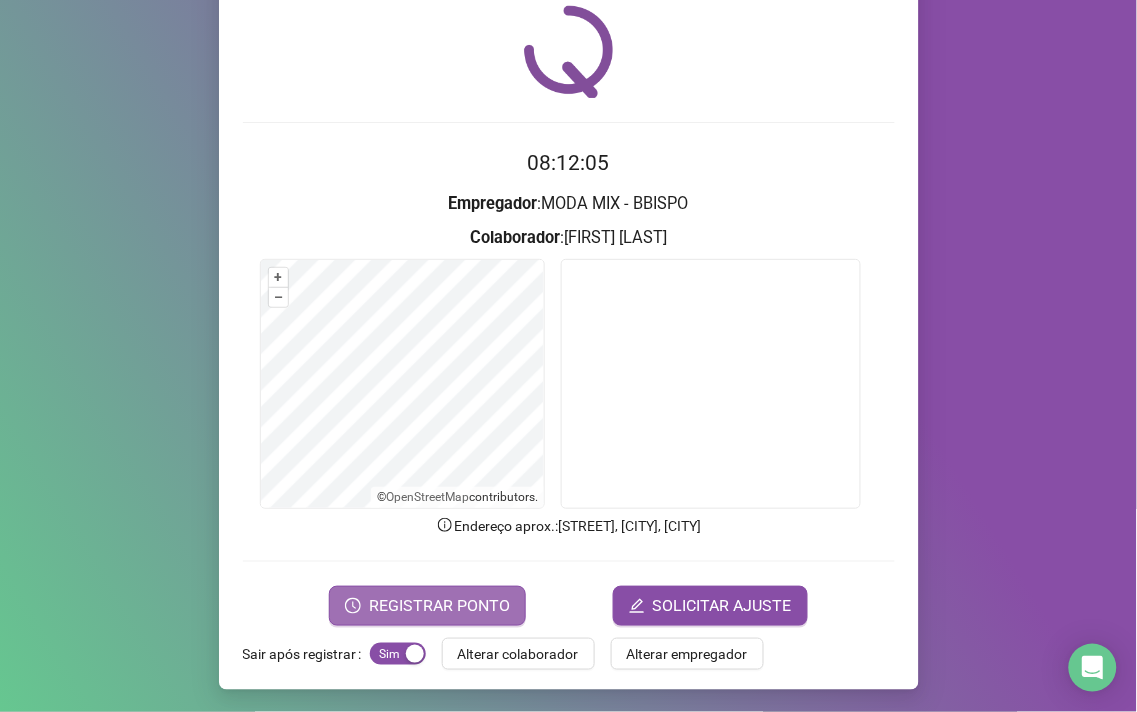click on "REGISTRAR PONTO" at bounding box center (439, 606) 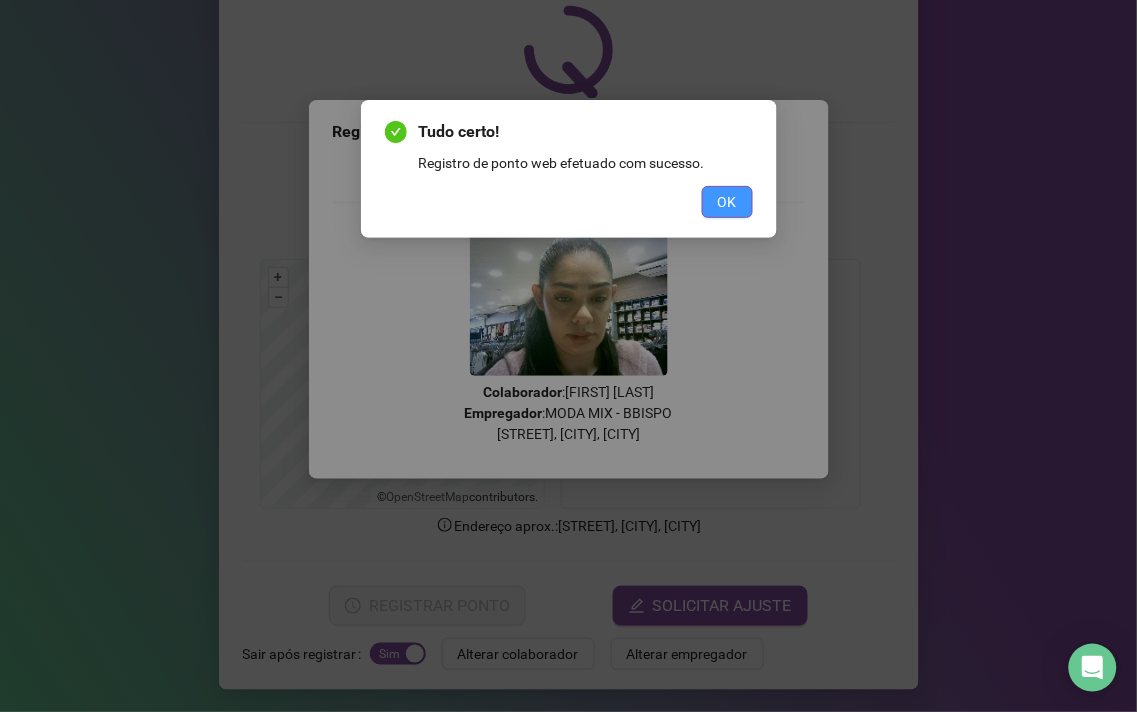 click on "OK" at bounding box center (727, 202) 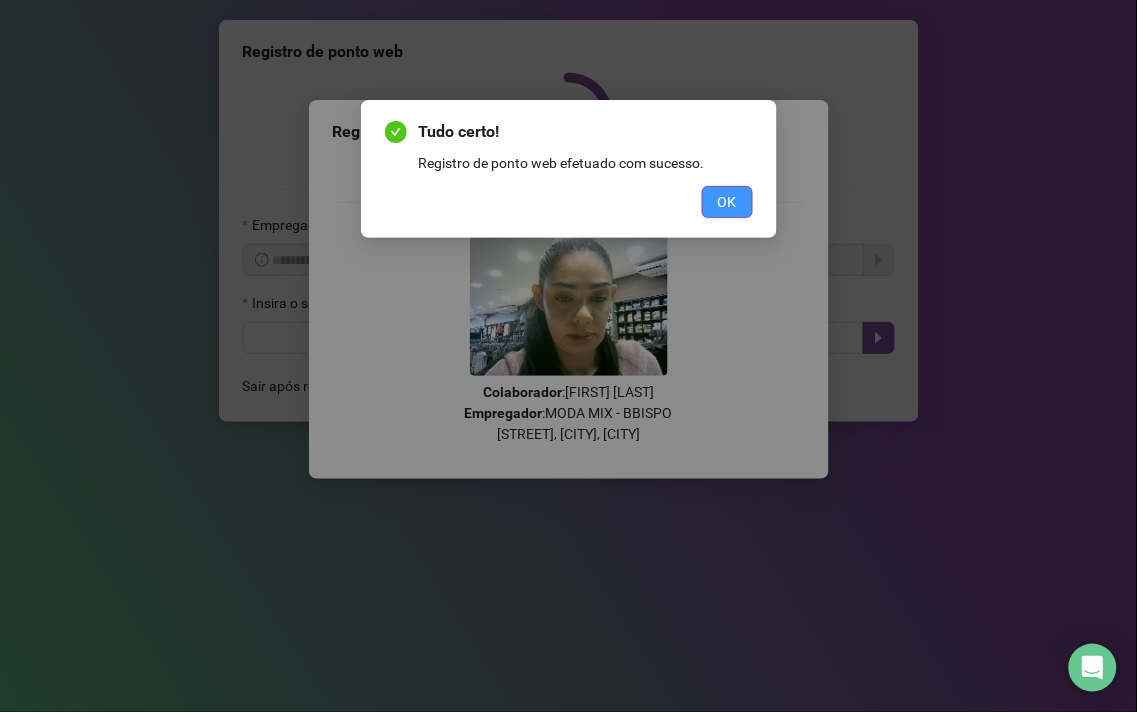 scroll, scrollTop: 0, scrollLeft: 0, axis: both 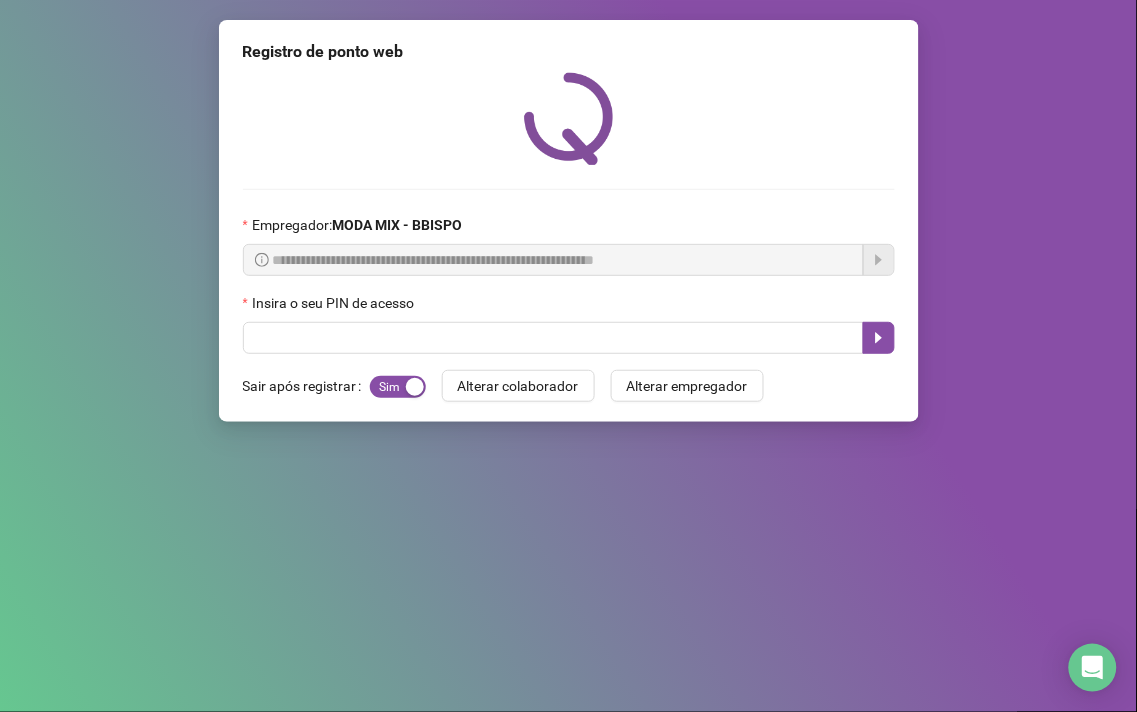 click on "Empregador :  MODA MIX - BBISPO" at bounding box center [569, 229] 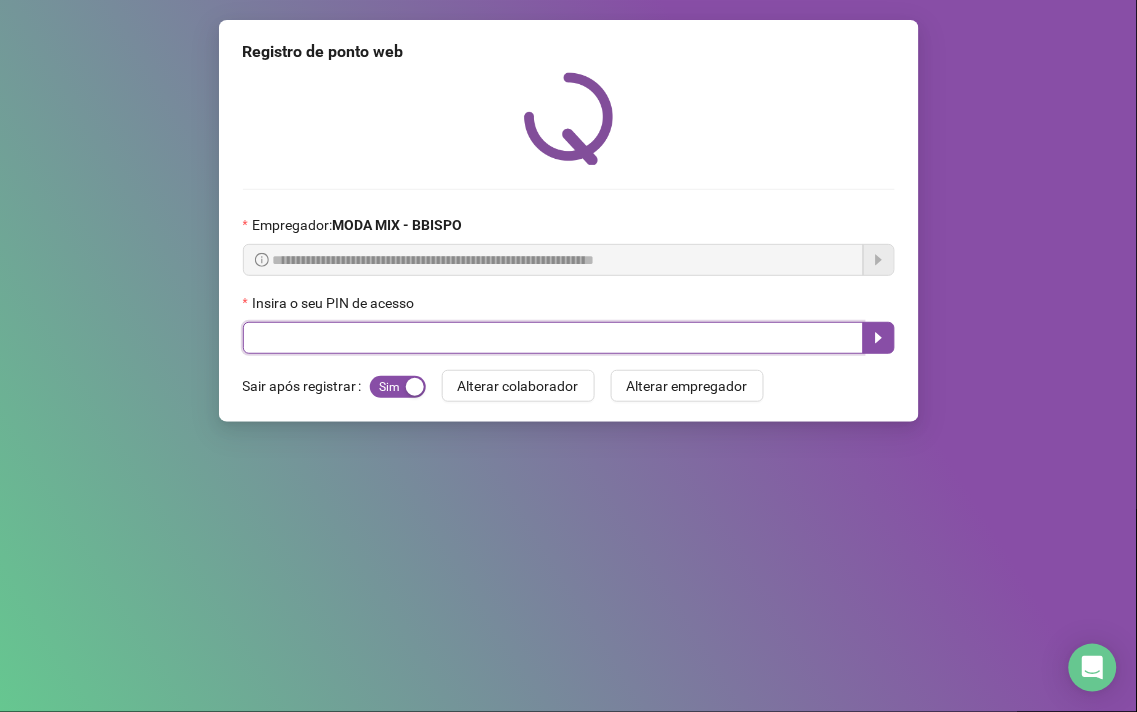click at bounding box center (553, 338) 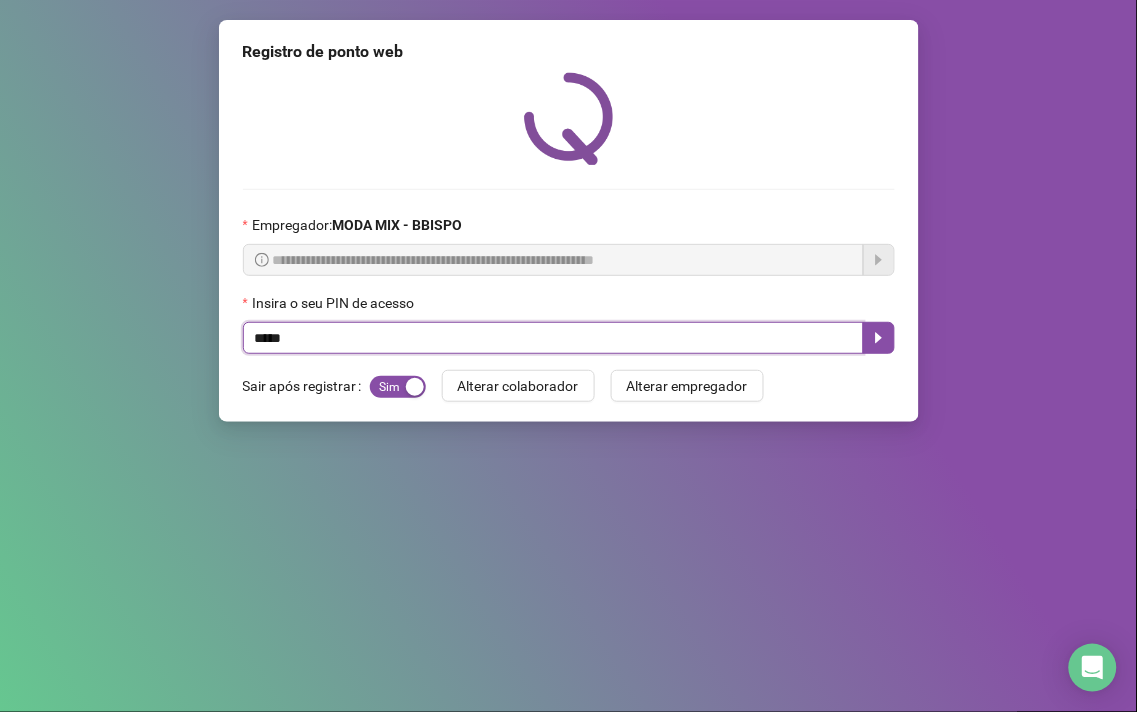 type on "*****" 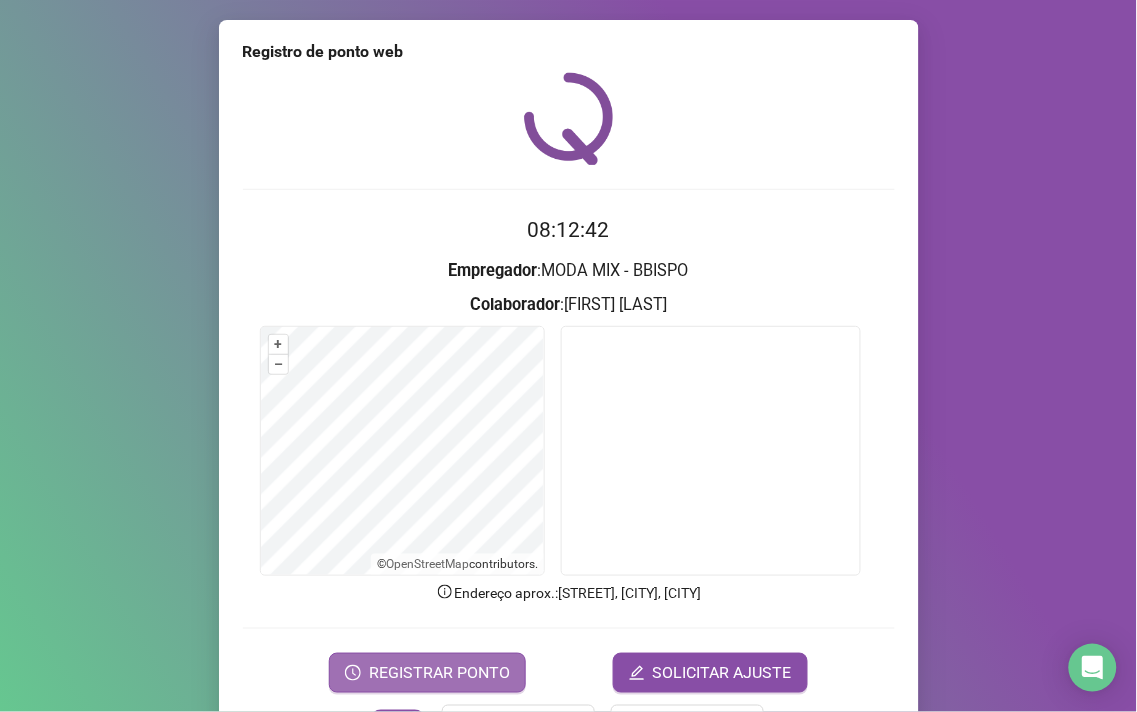 click on "REGISTRAR PONTO" at bounding box center [439, 673] 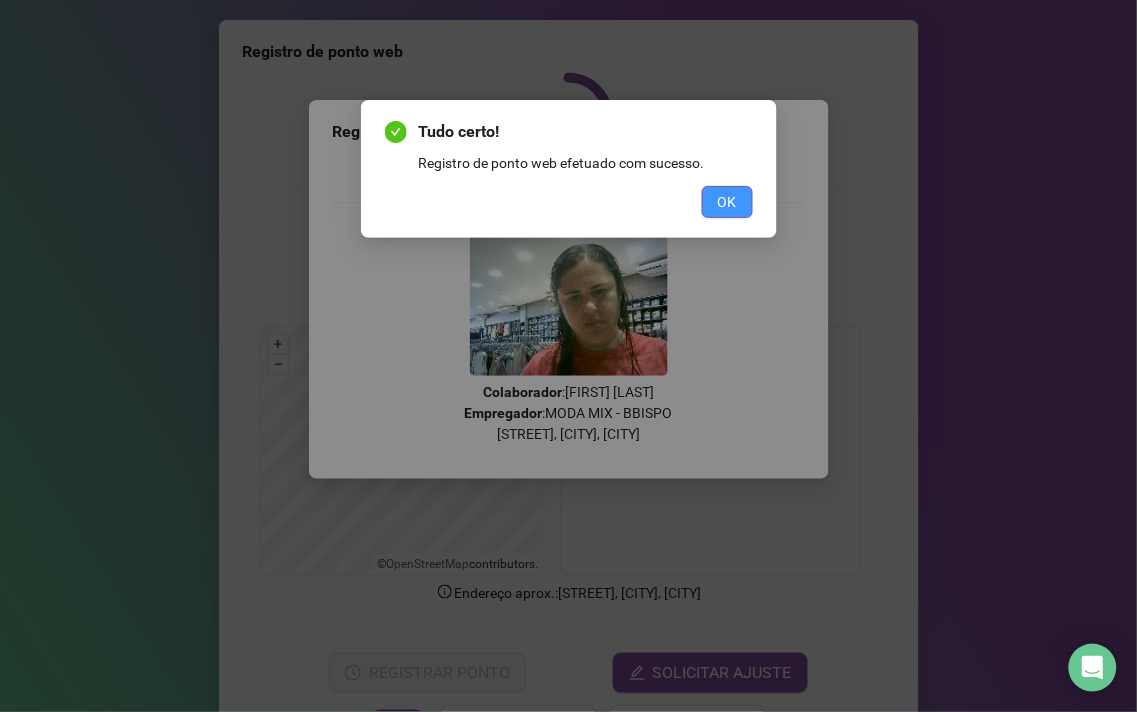click on "OK" at bounding box center (727, 202) 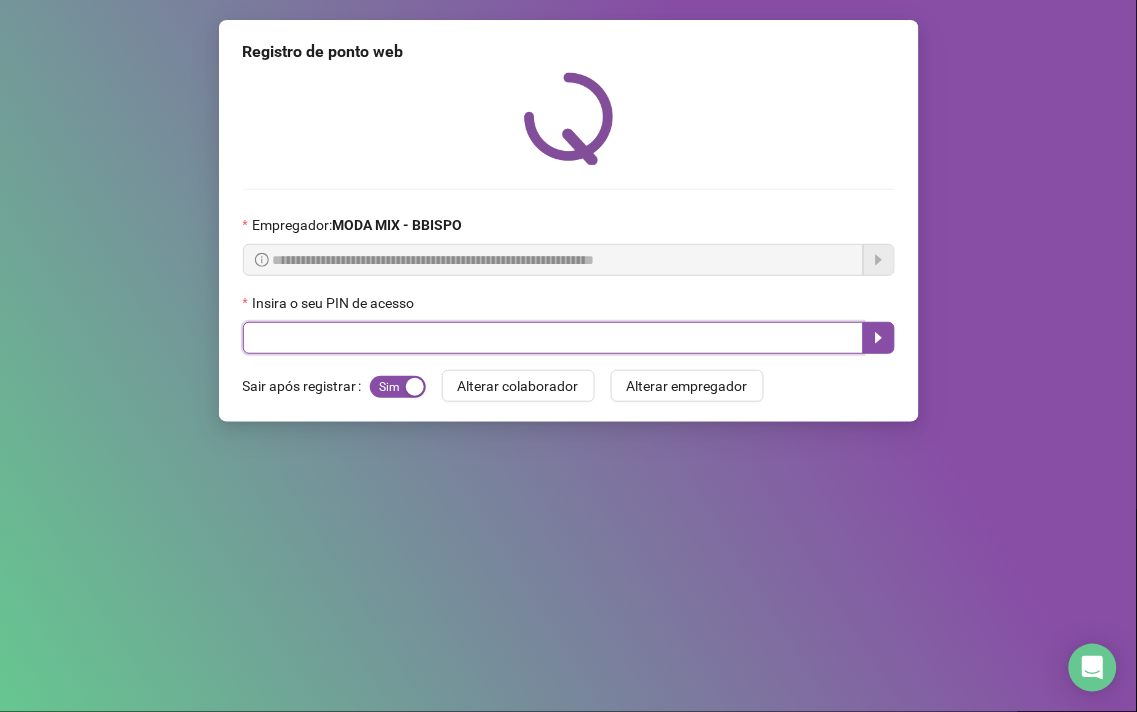 click at bounding box center [553, 338] 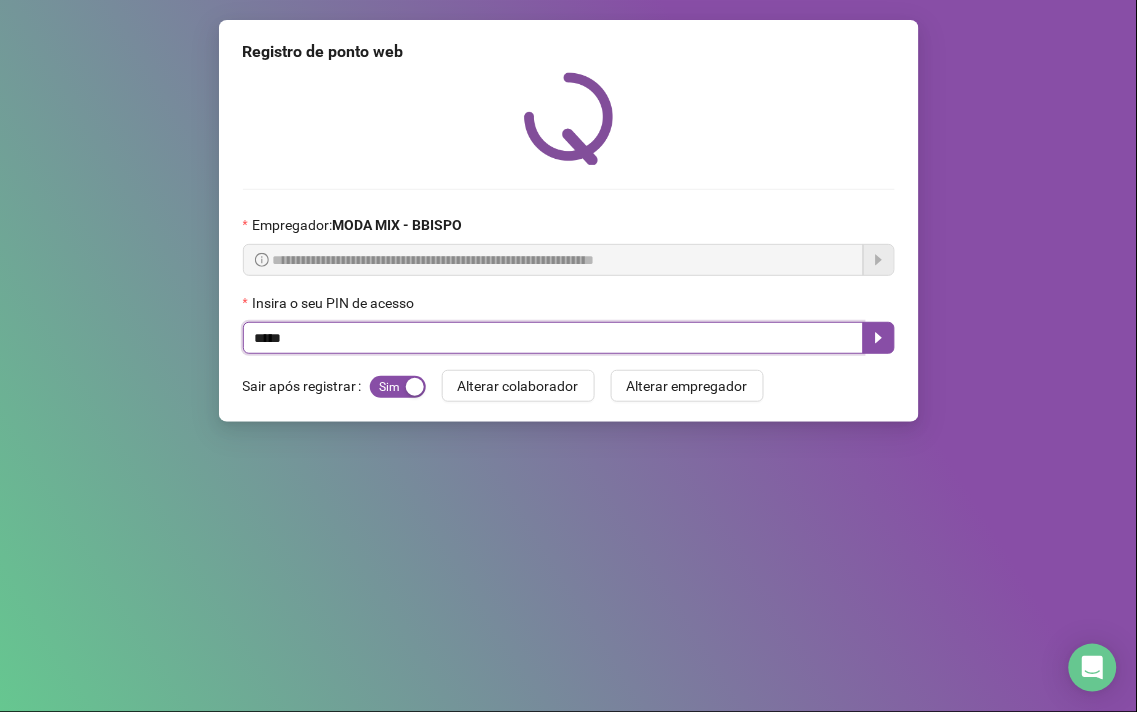 type on "*****" 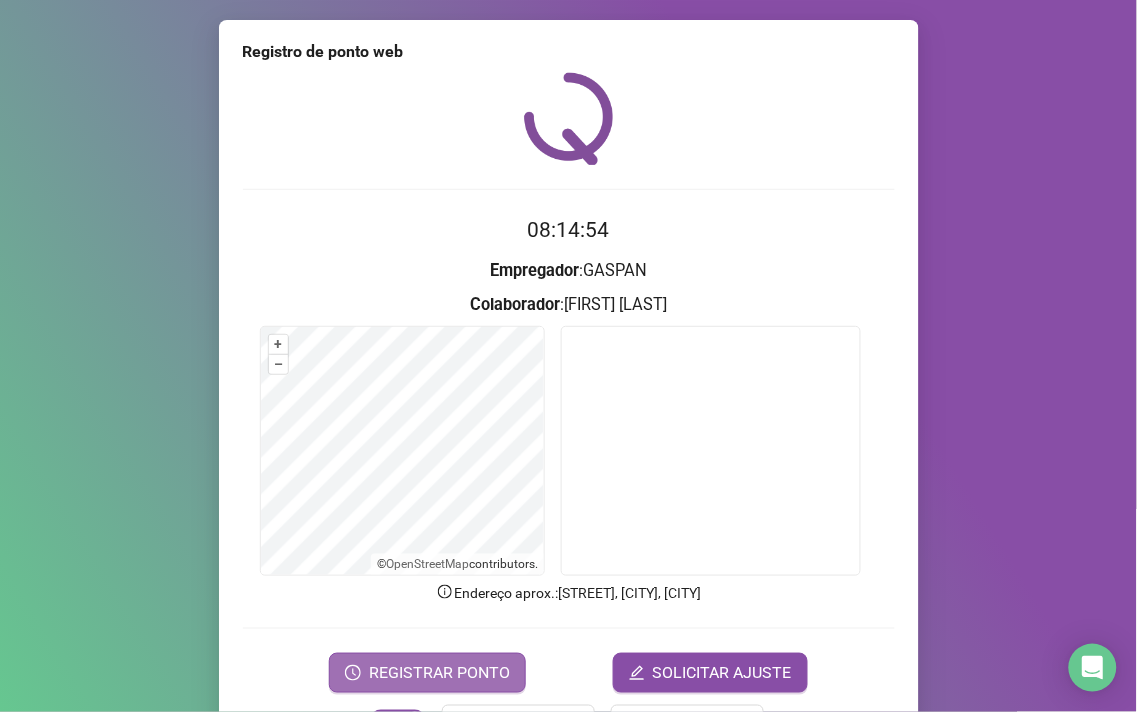 click on "REGISTRAR PONTO" at bounding box center (439, 673) 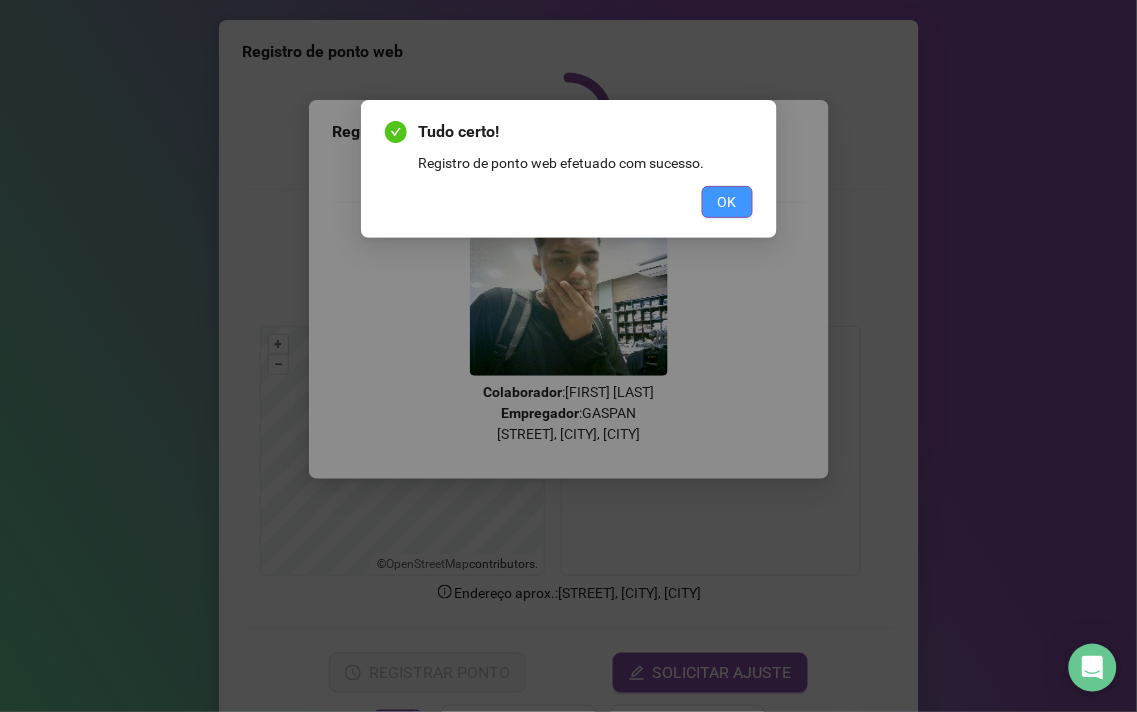 click on "OK" at bounding box center (727, 202) 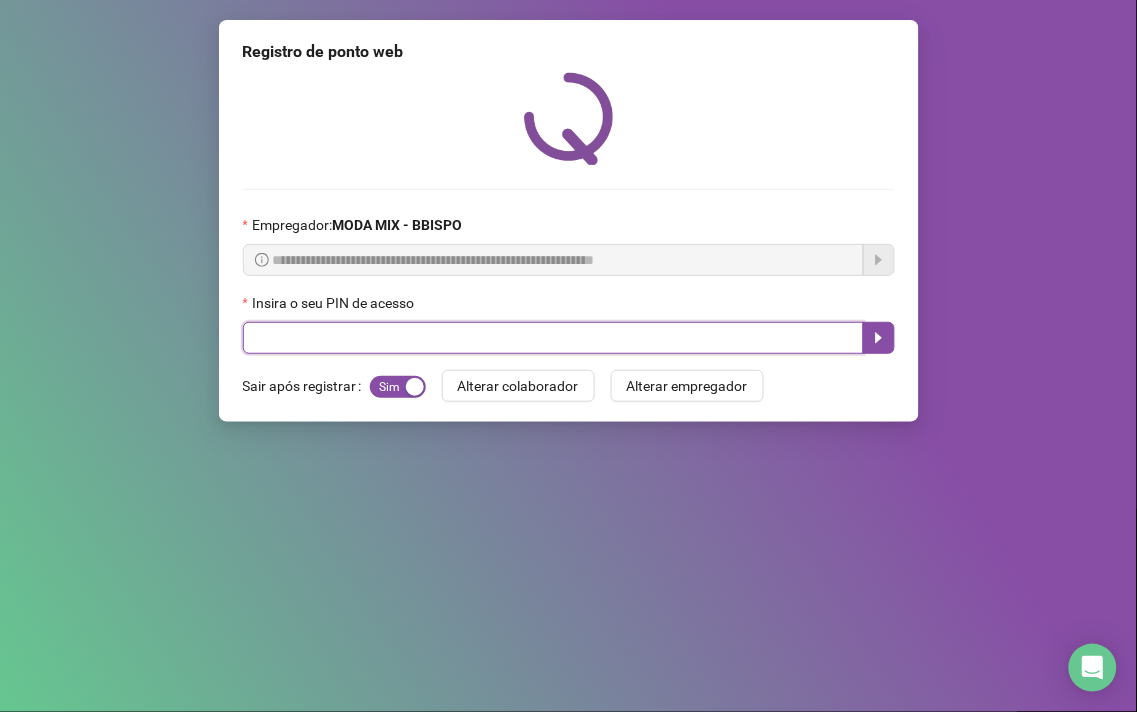 click at bounding box center [553, 338] 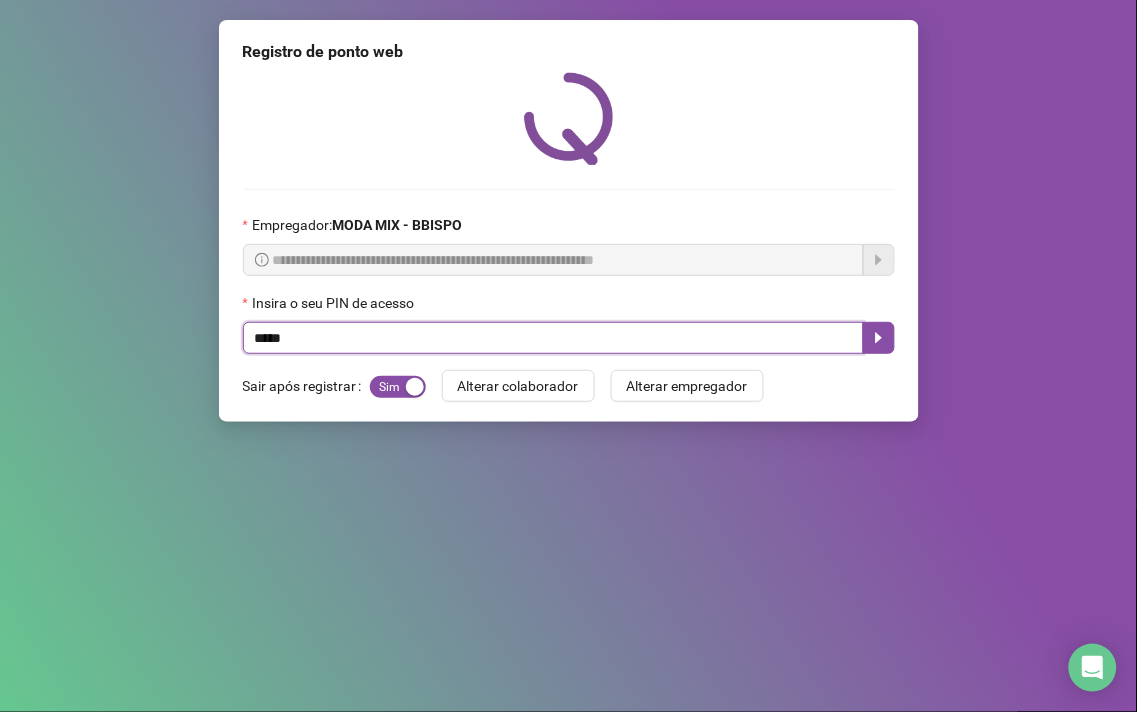 type on "*****" 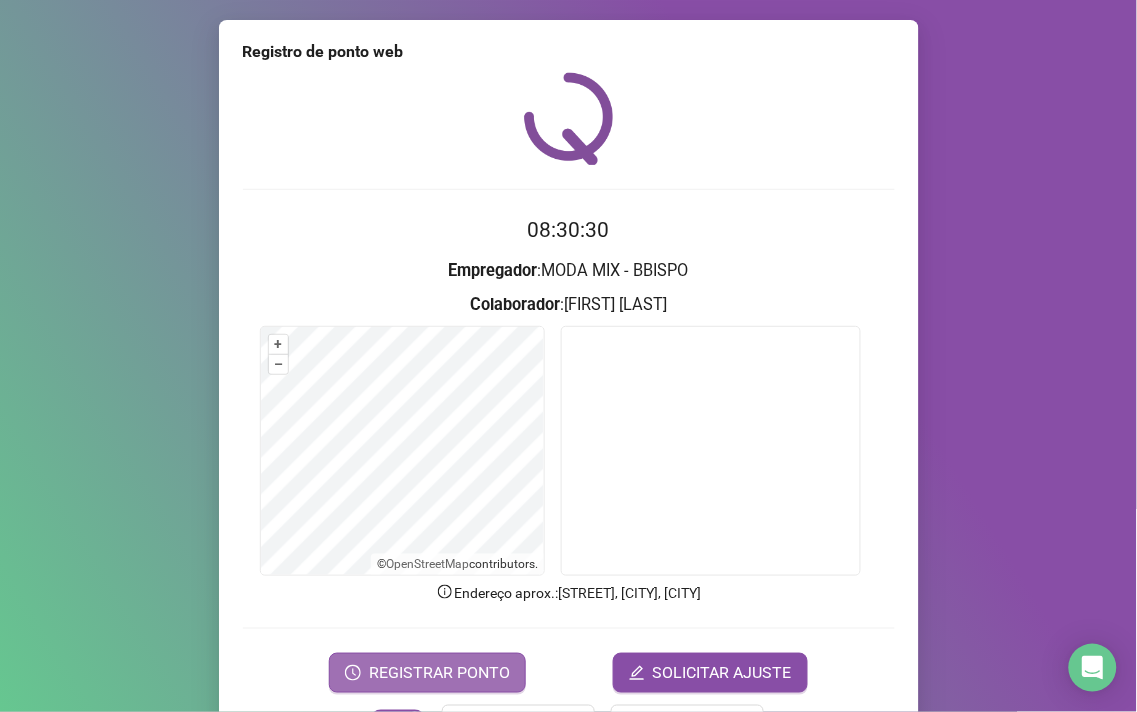 click on "REGISTRAR PONTO" at bounding box center (439, 673) 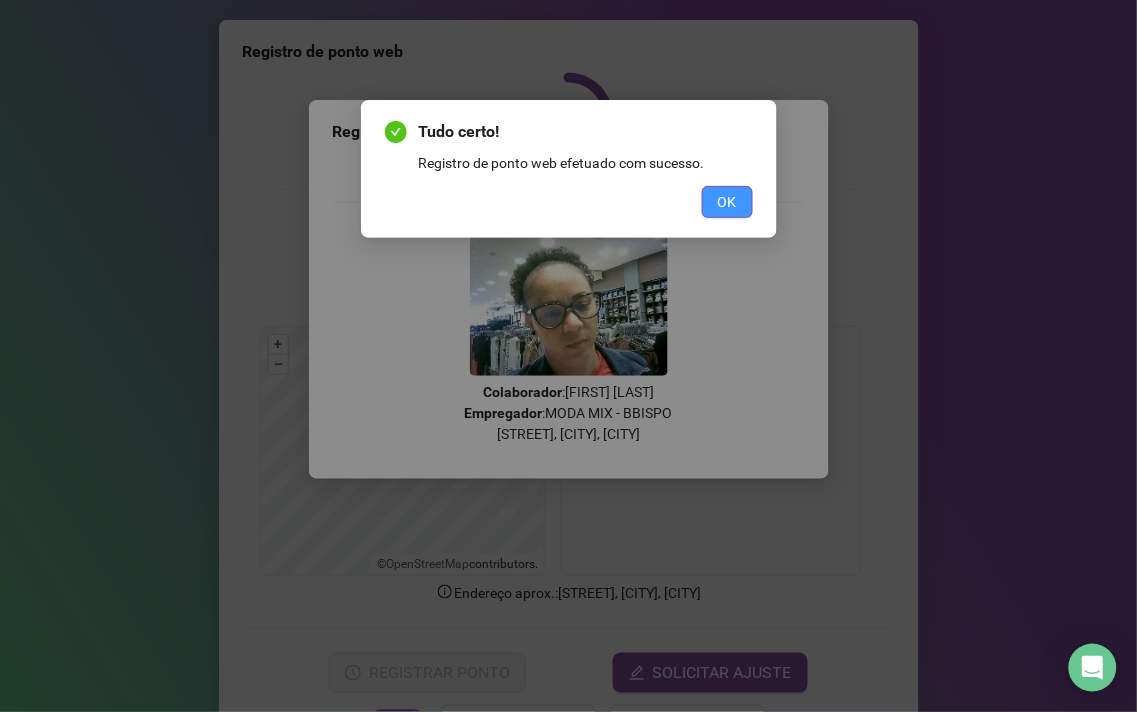 click on "OK" at bounding box center [727, 202] 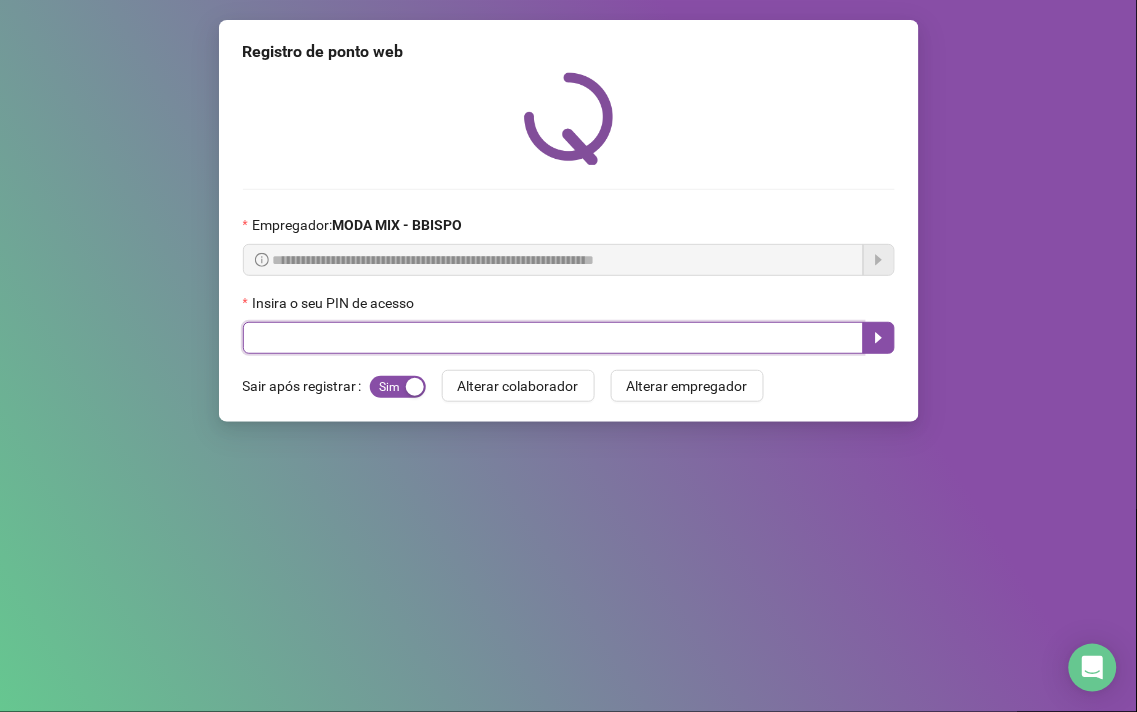 click at bounding box center [553, 338] 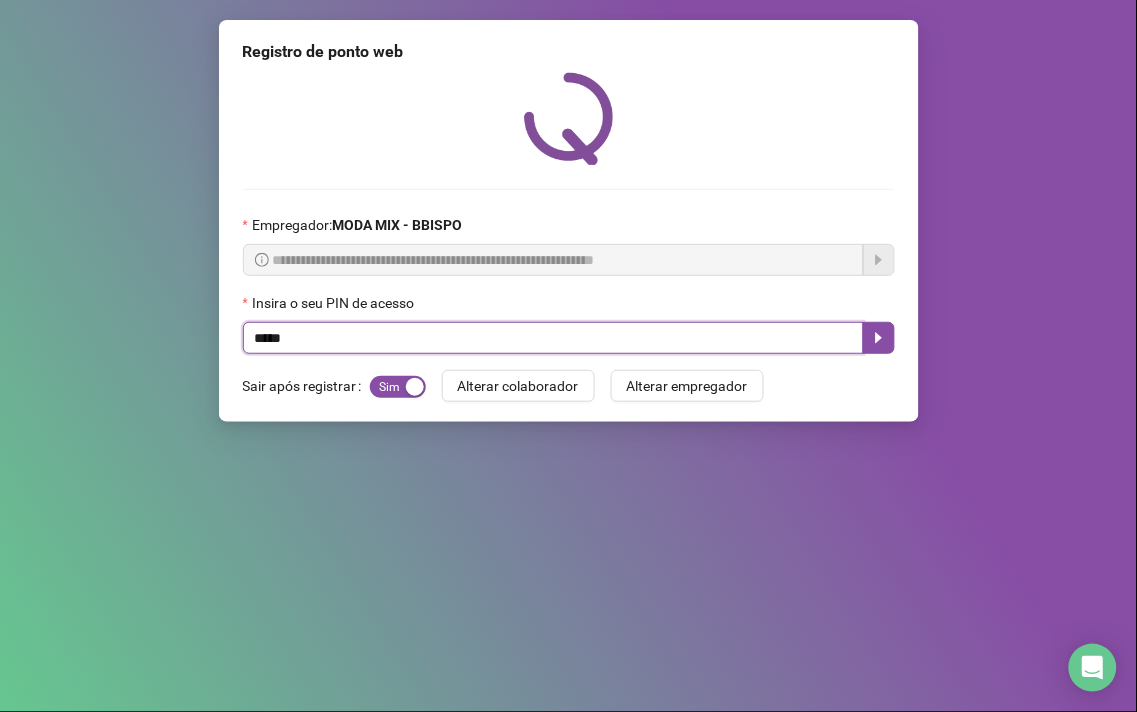 type on "*****" 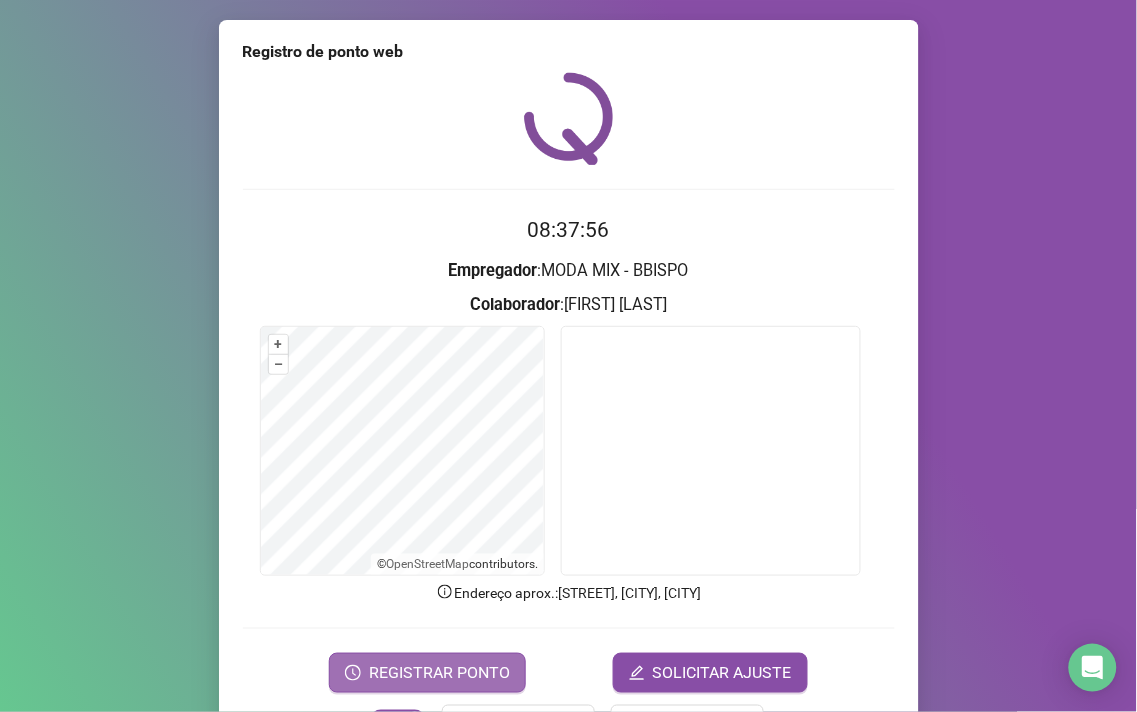 click on "REGISTRAR PONTO" at bounding box center (439, 673) 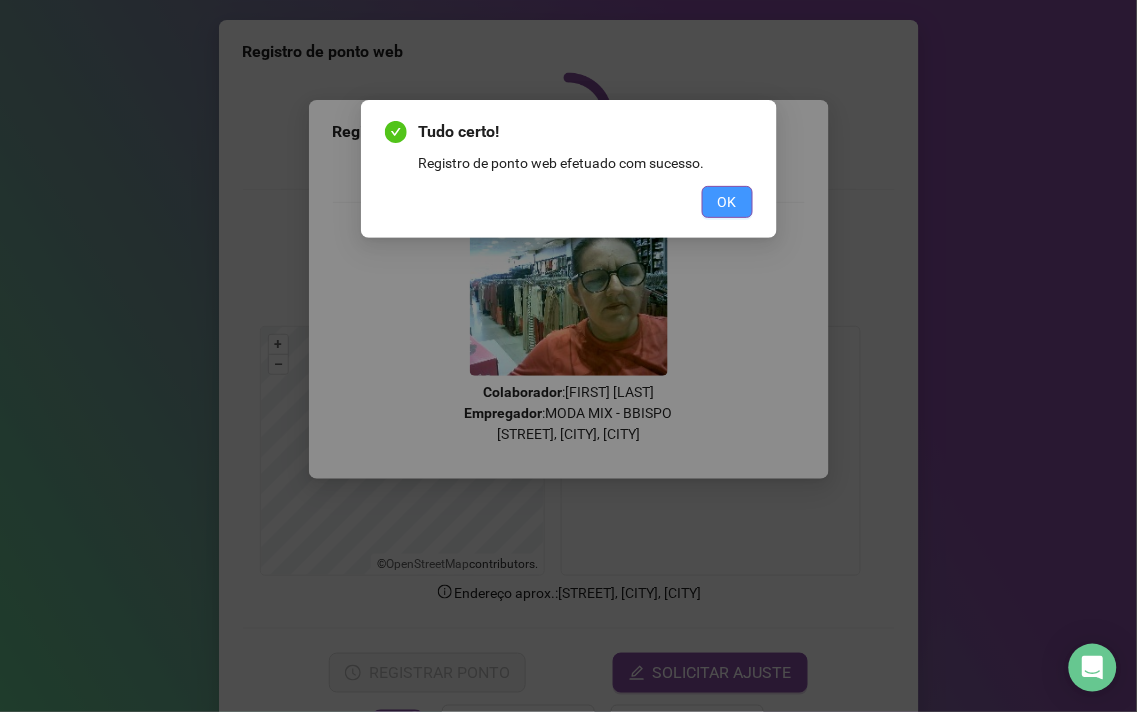 click on "OK" at bounding box center [727, 202] 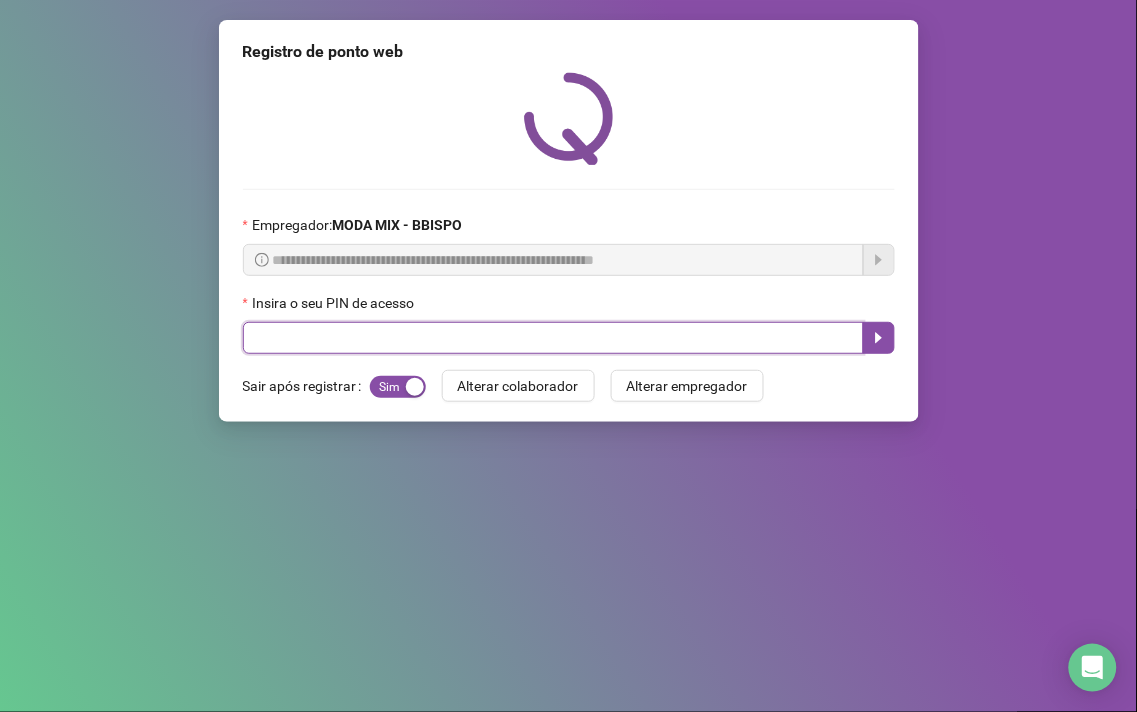 click at bounding box center [553, 338] 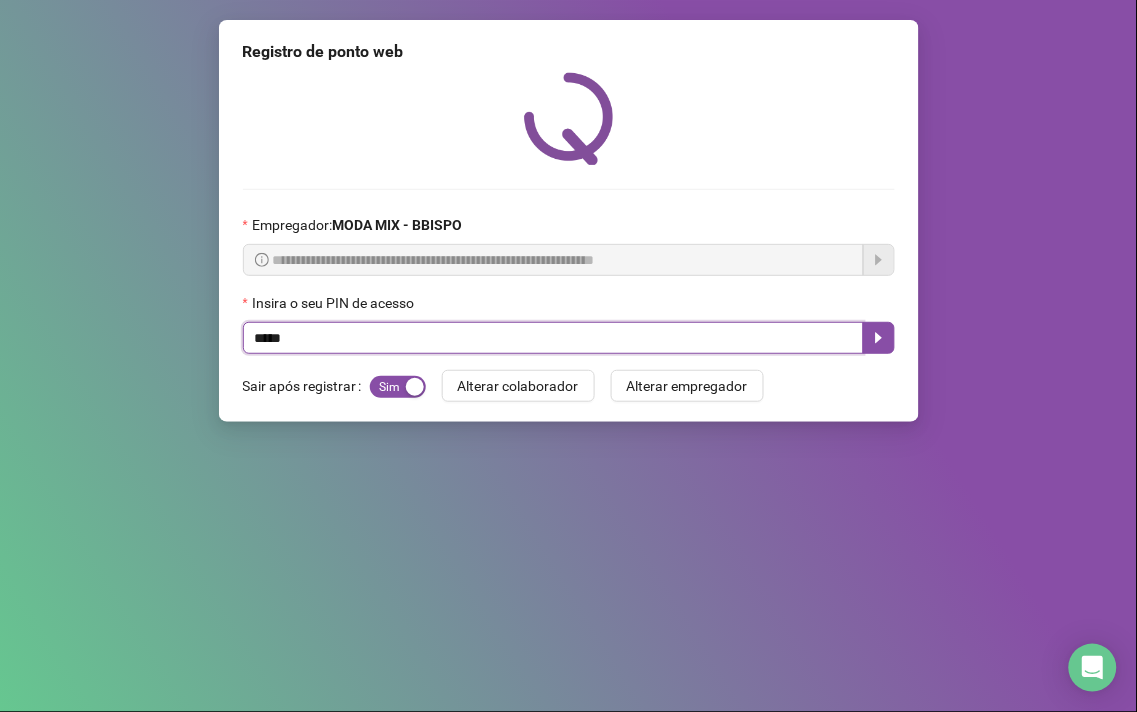 type on "*****" 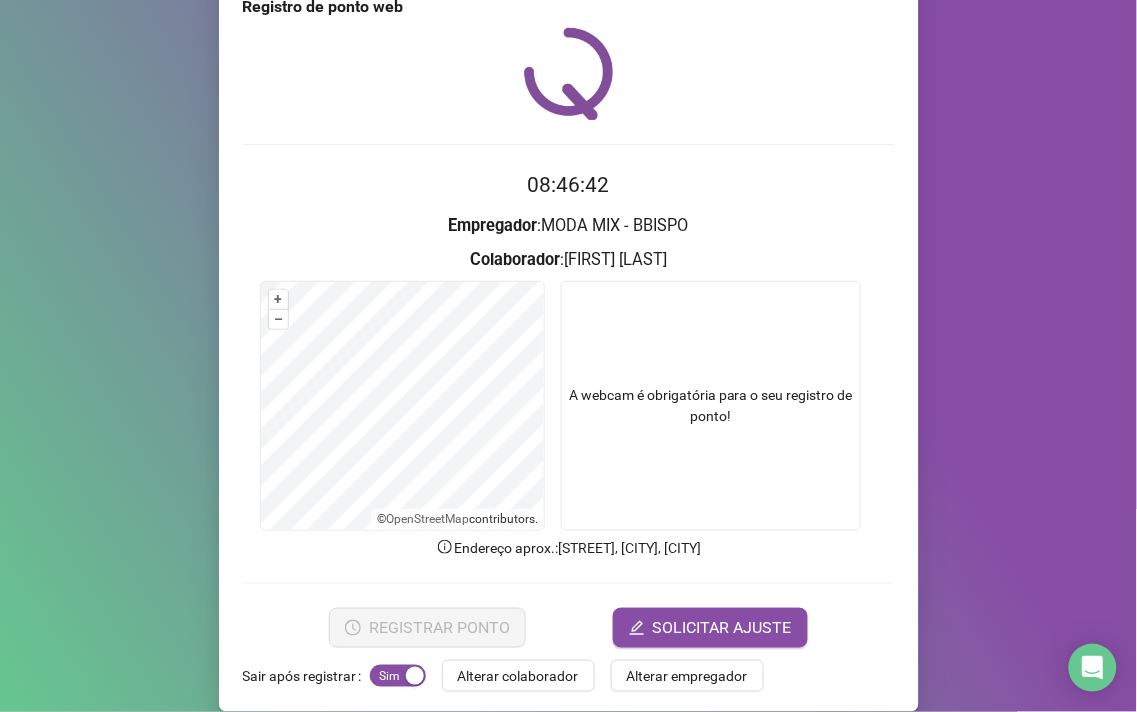 scroll, scrollTop: 67, scrollLeft: 0, axis: vertical 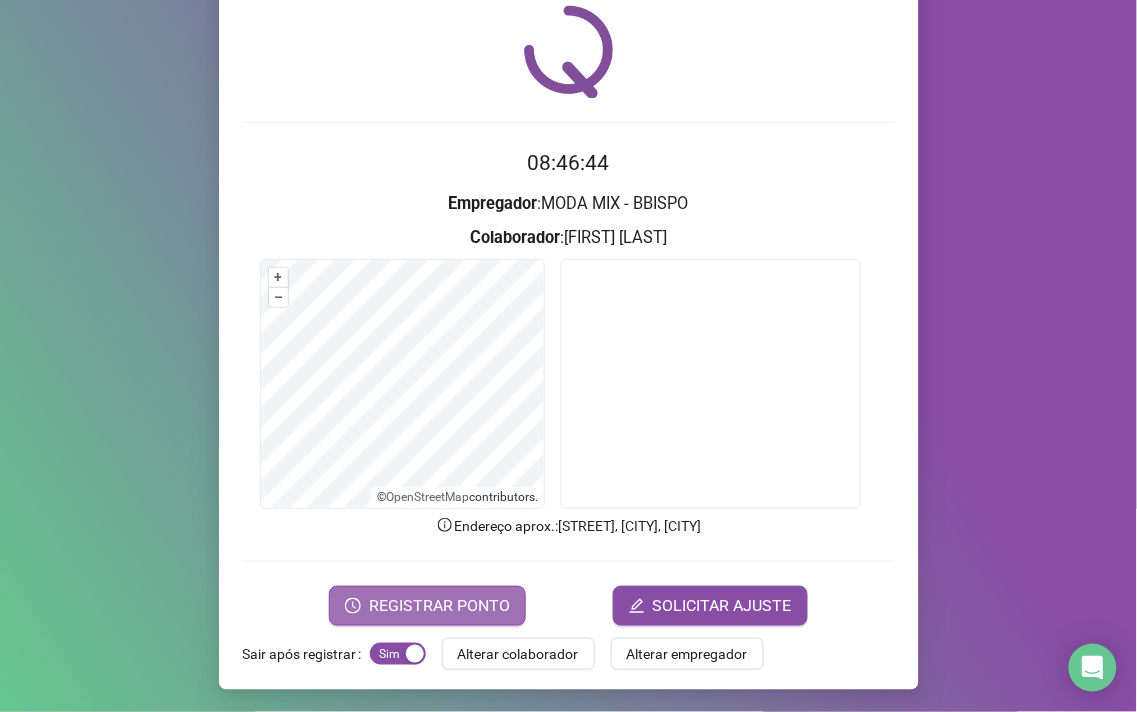 click on "REGISTRAR PONTO" at bounding box center (439, 606) 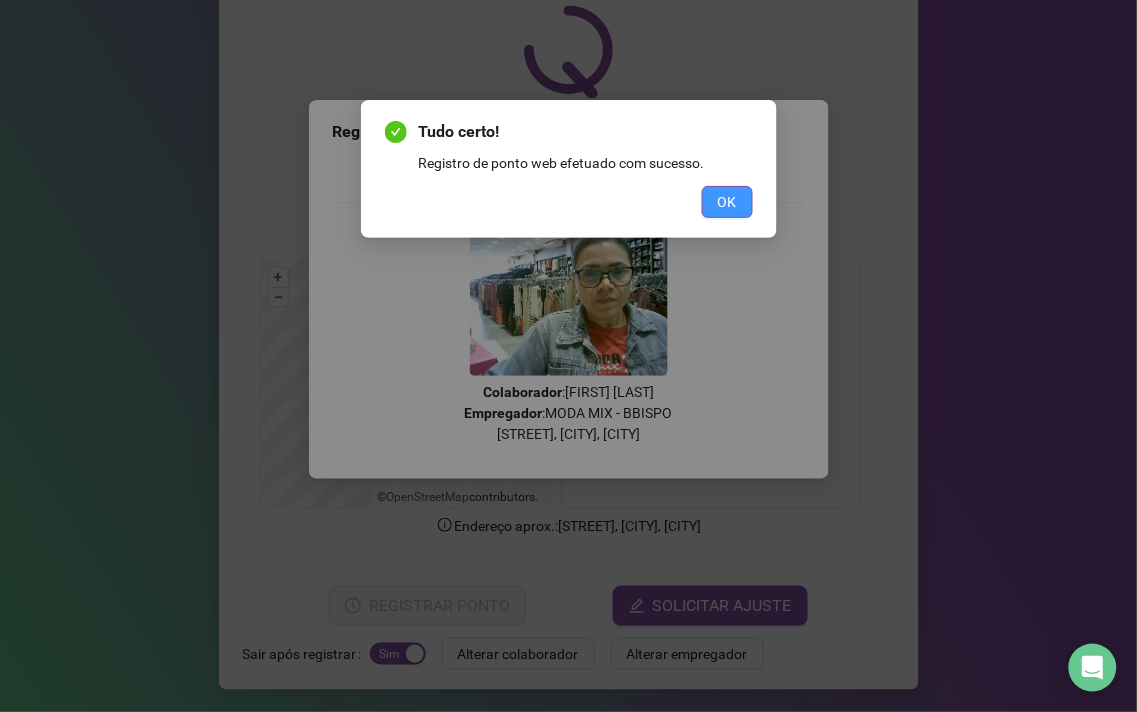 click on "OK" at bounding box center (727, 202) 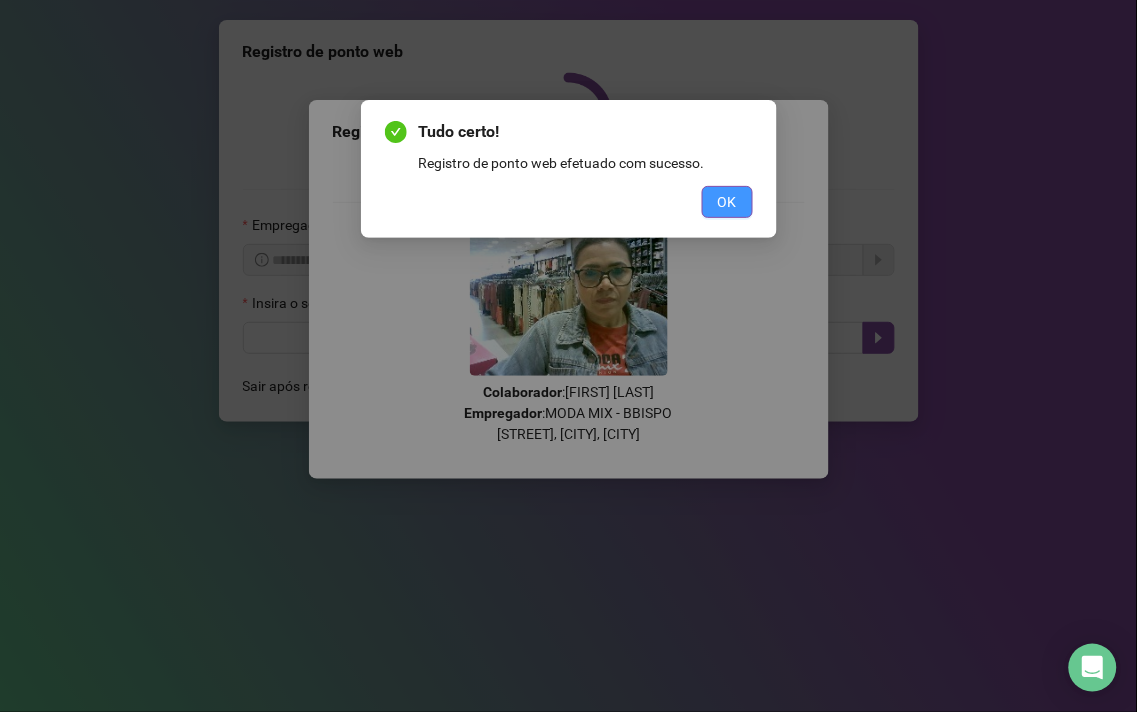 scroll, scrollTop: 0, scrollLeft: 0, axis: both 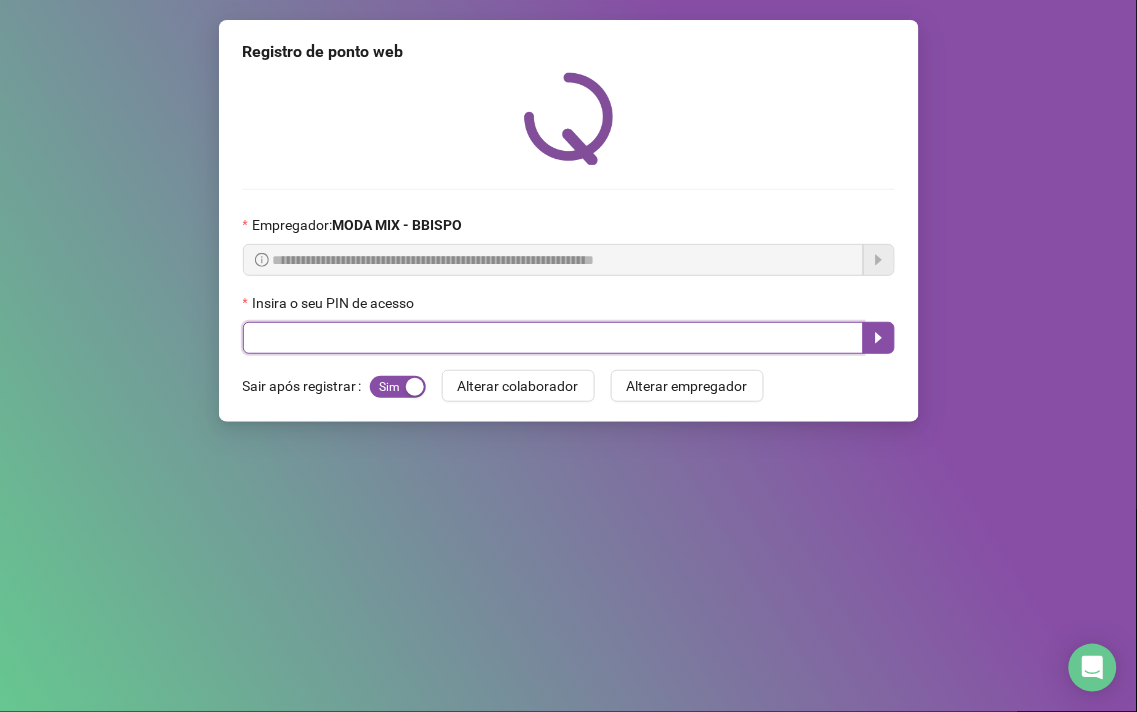 click at bounding box center (553, 338) 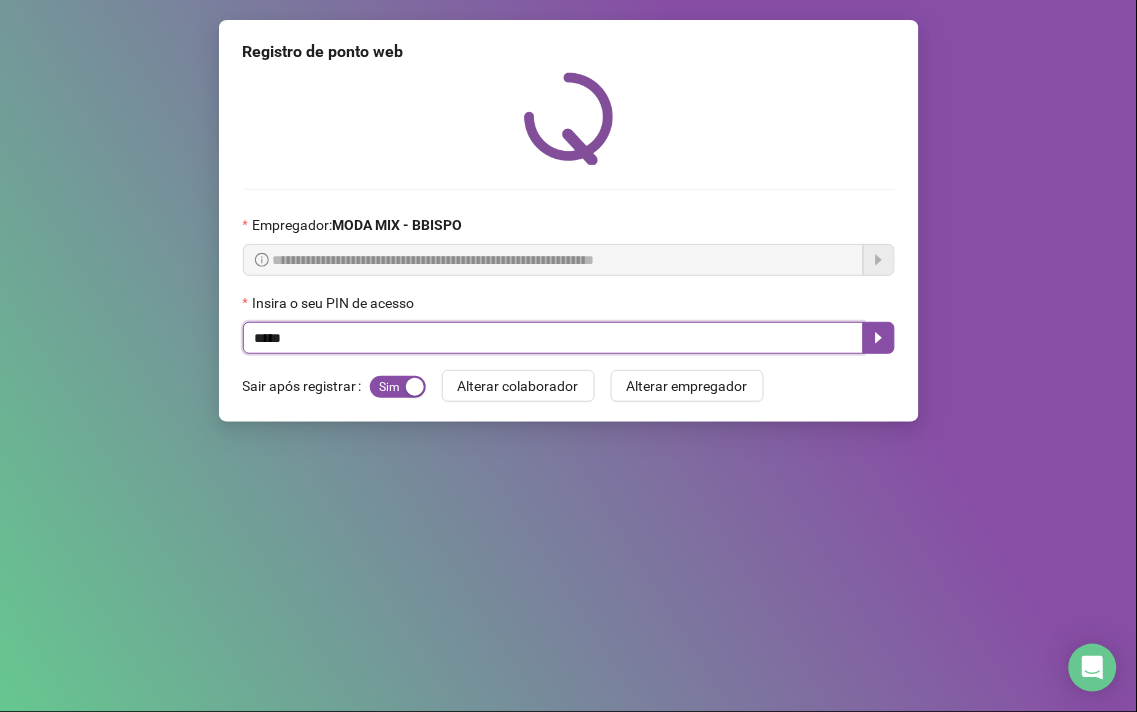 type on "*****" 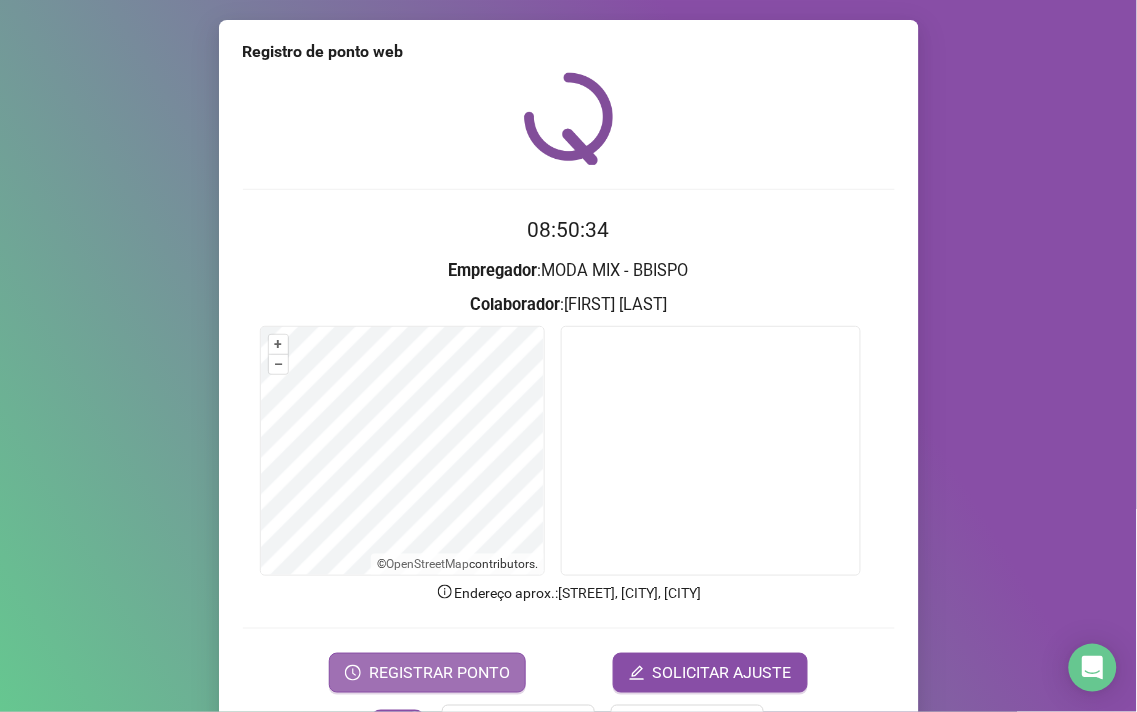 click on "REGISTRAR PONTO" at bounding box center [427, 673] 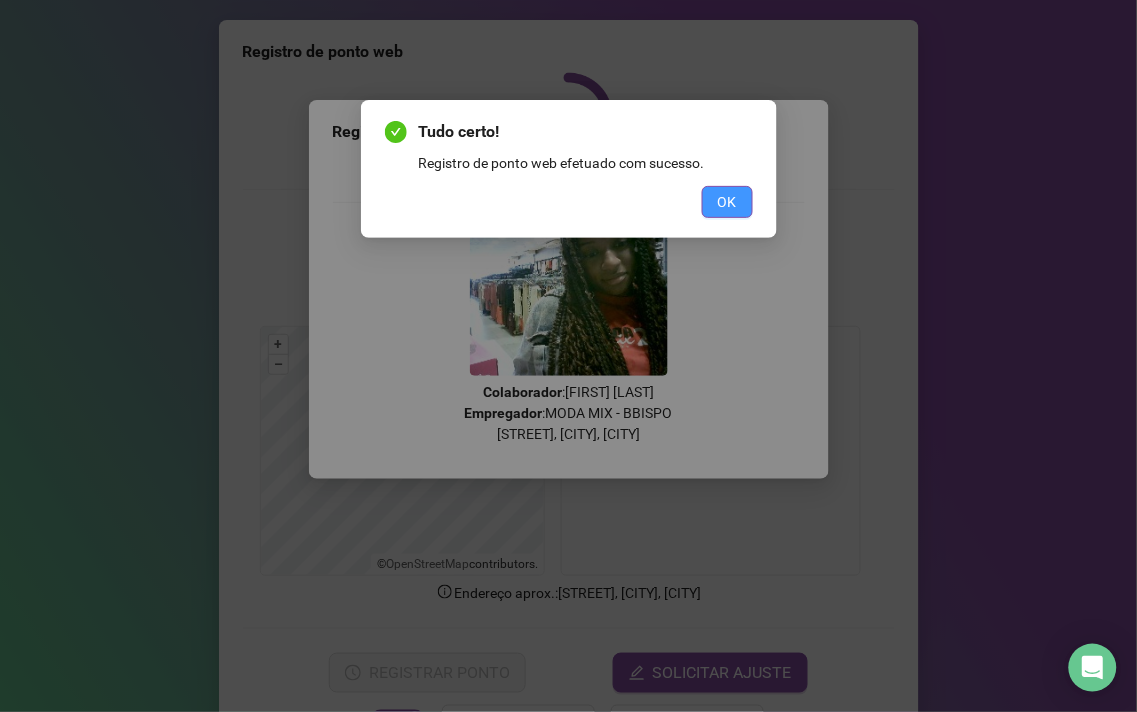 click on "OK" at bounding box center [727, 202] 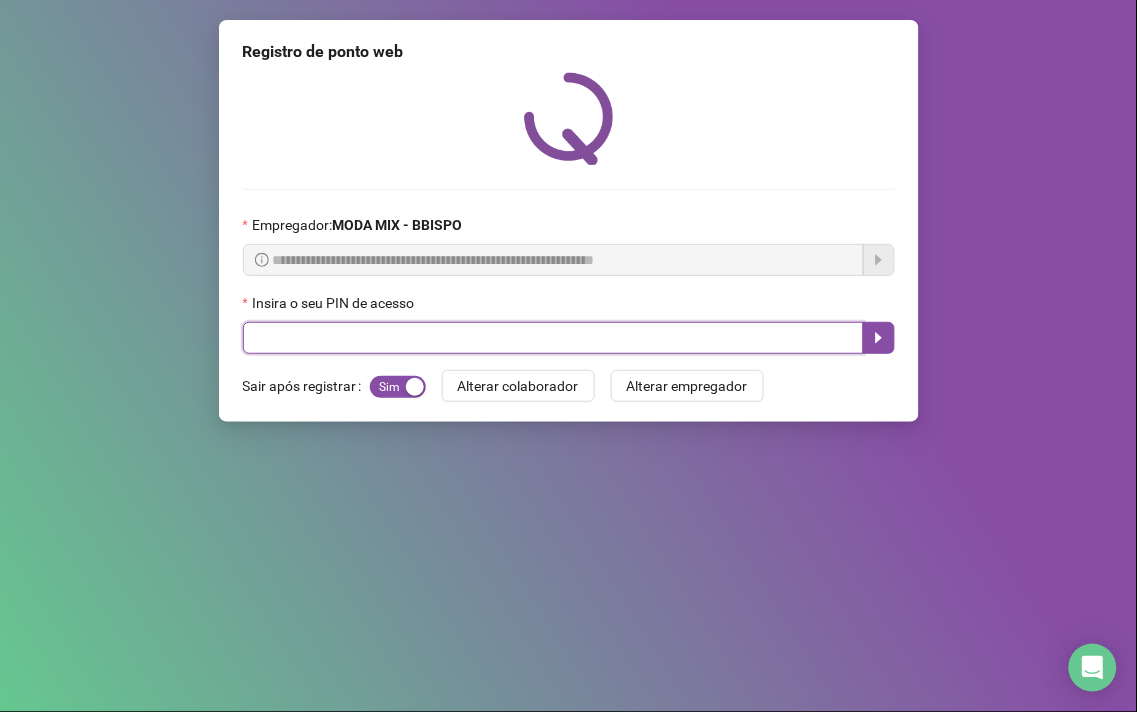 click at bounding box center (553, 338) 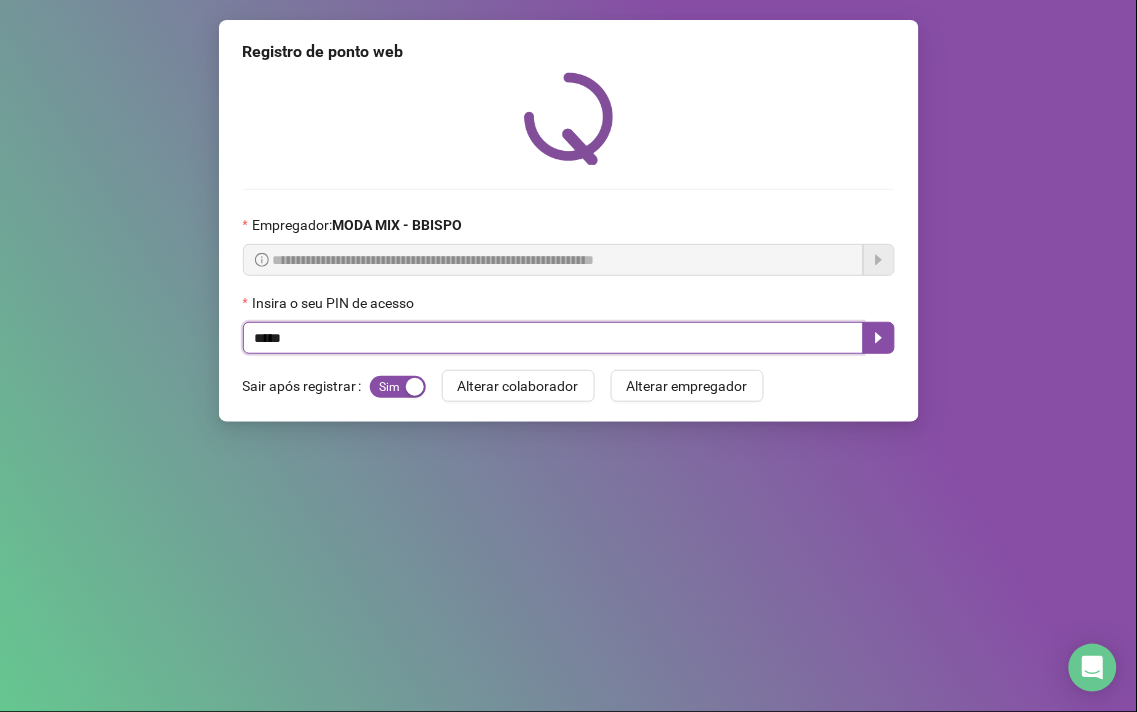 type on "*****" 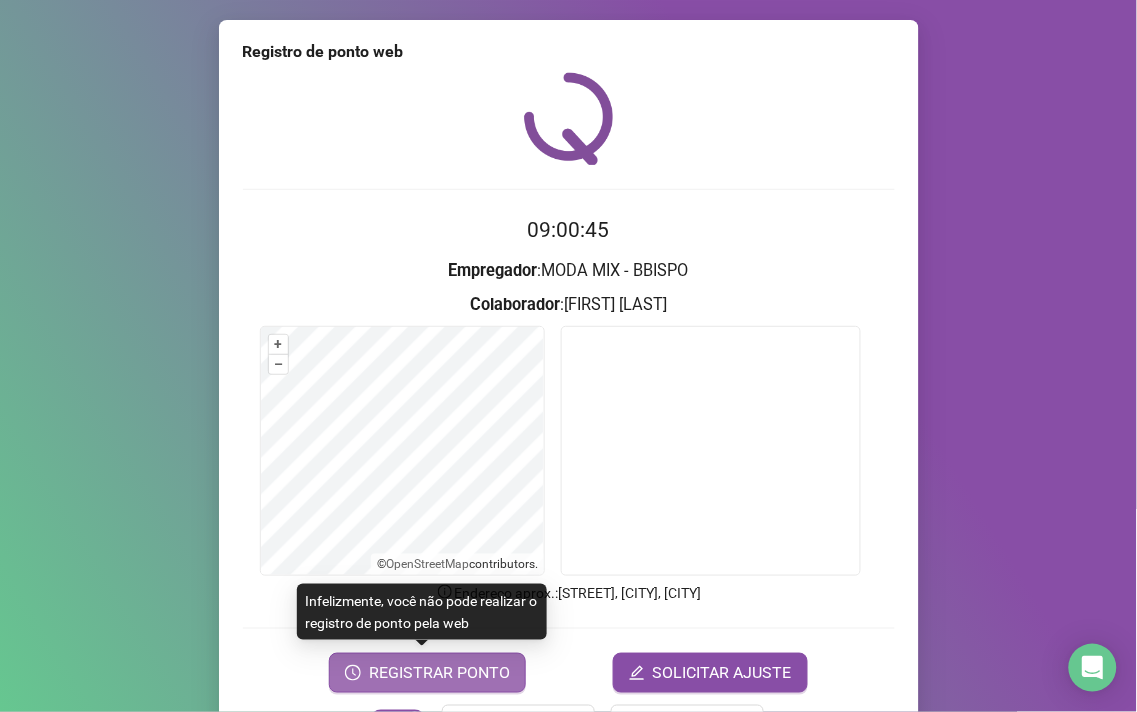 click on "REGISTRAR PONTO" at bounding box center [439, 673] 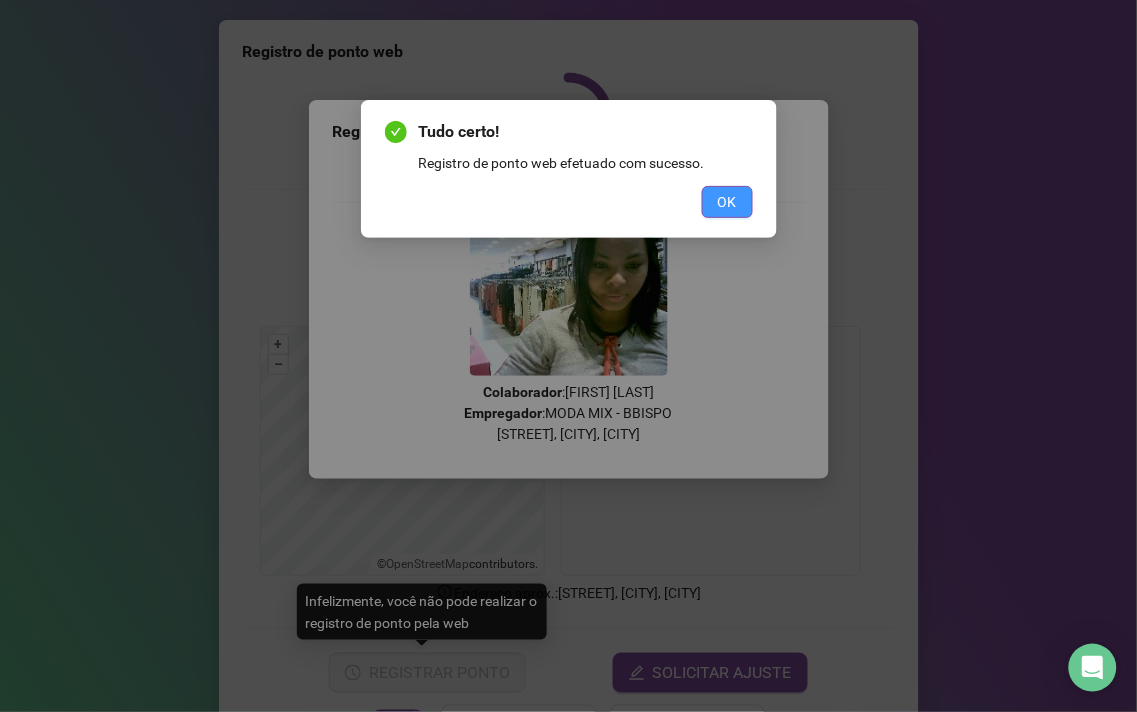 click on "OK" at bounding box center (727, 202) 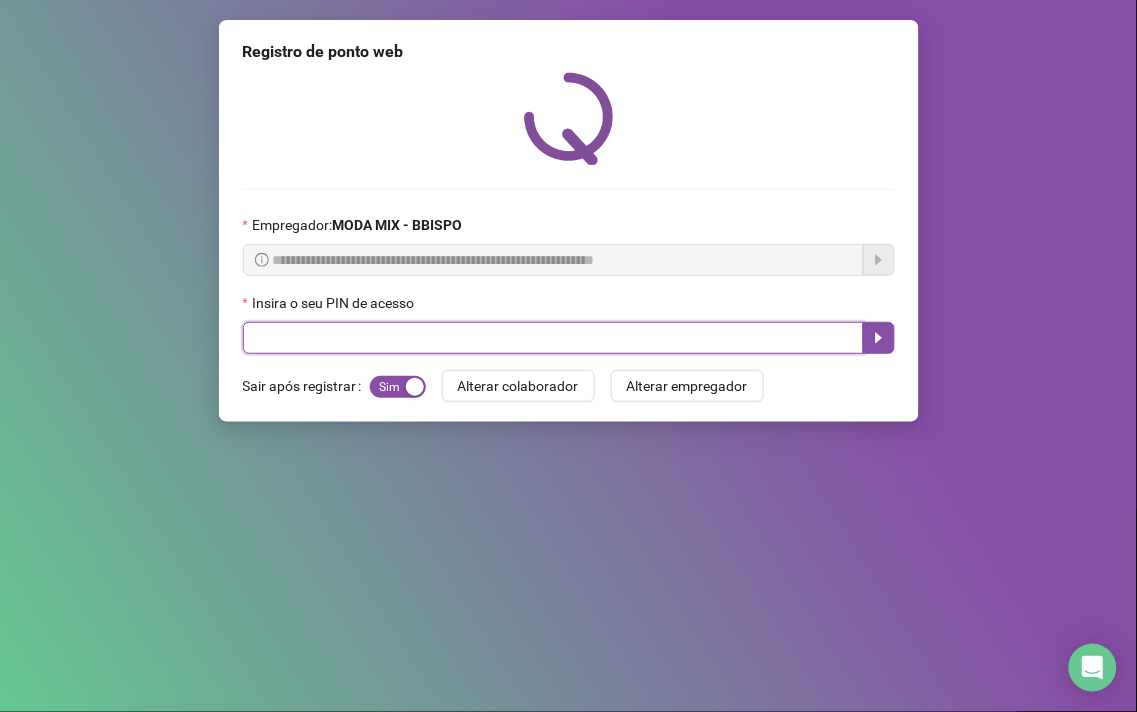 click at bounding box center [553, 338] 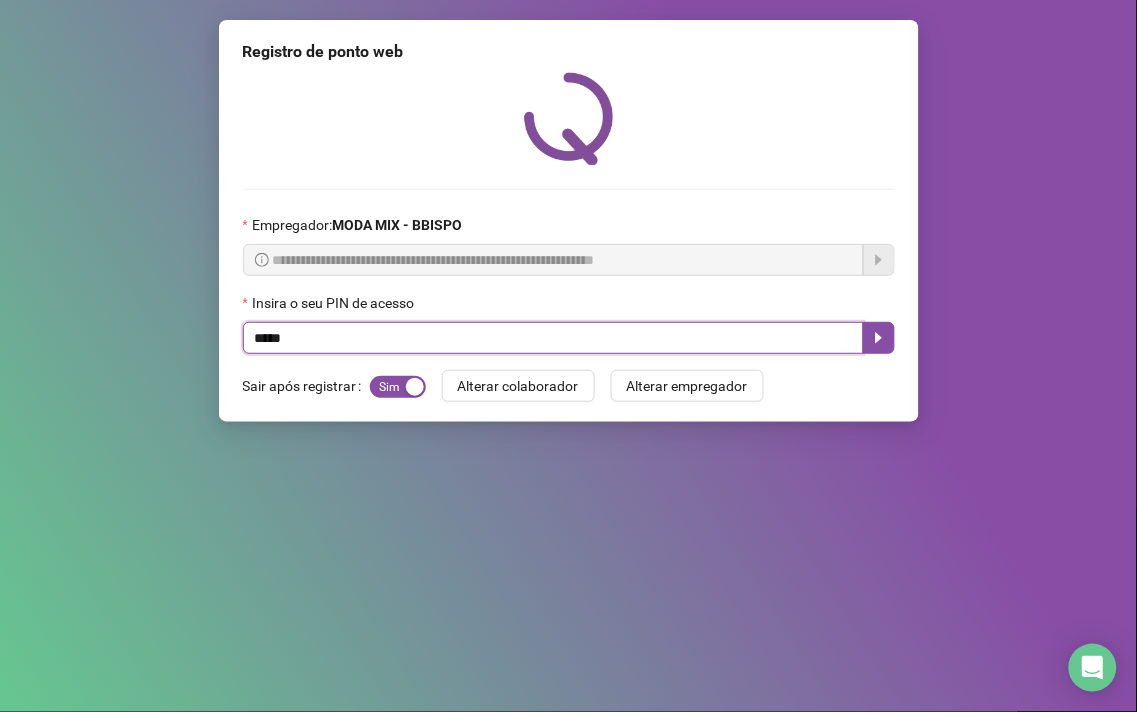 type on "*****" 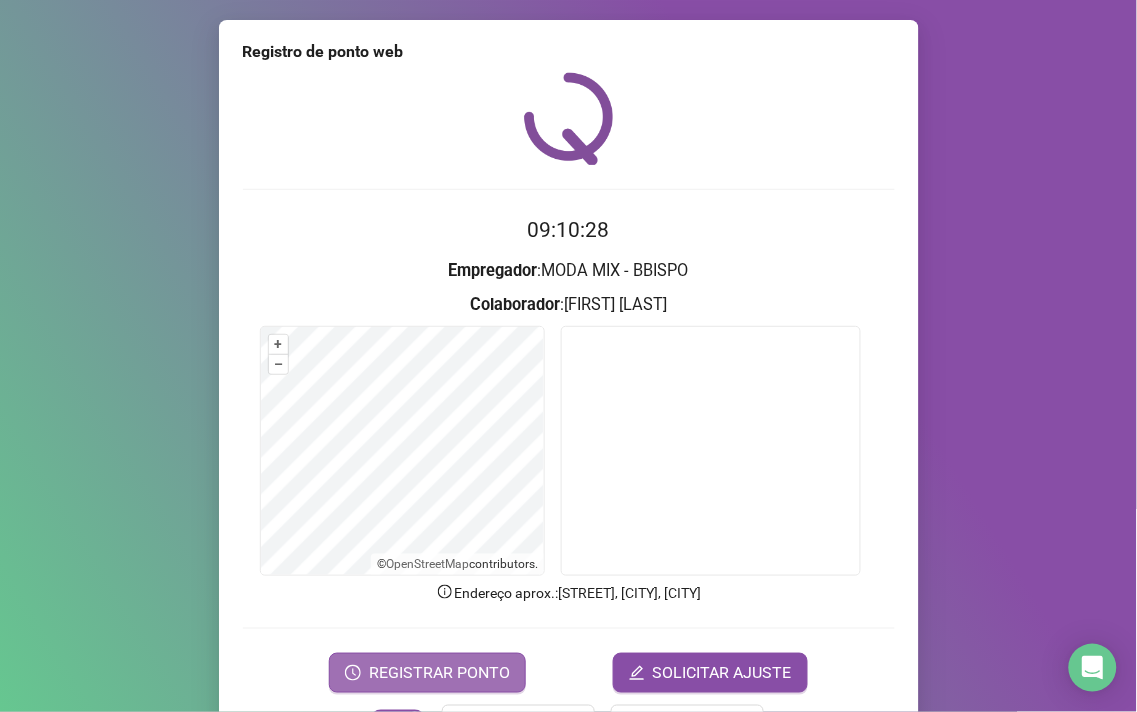 click on "REGISTRAR PONTO" at bounding box center (439, 673) 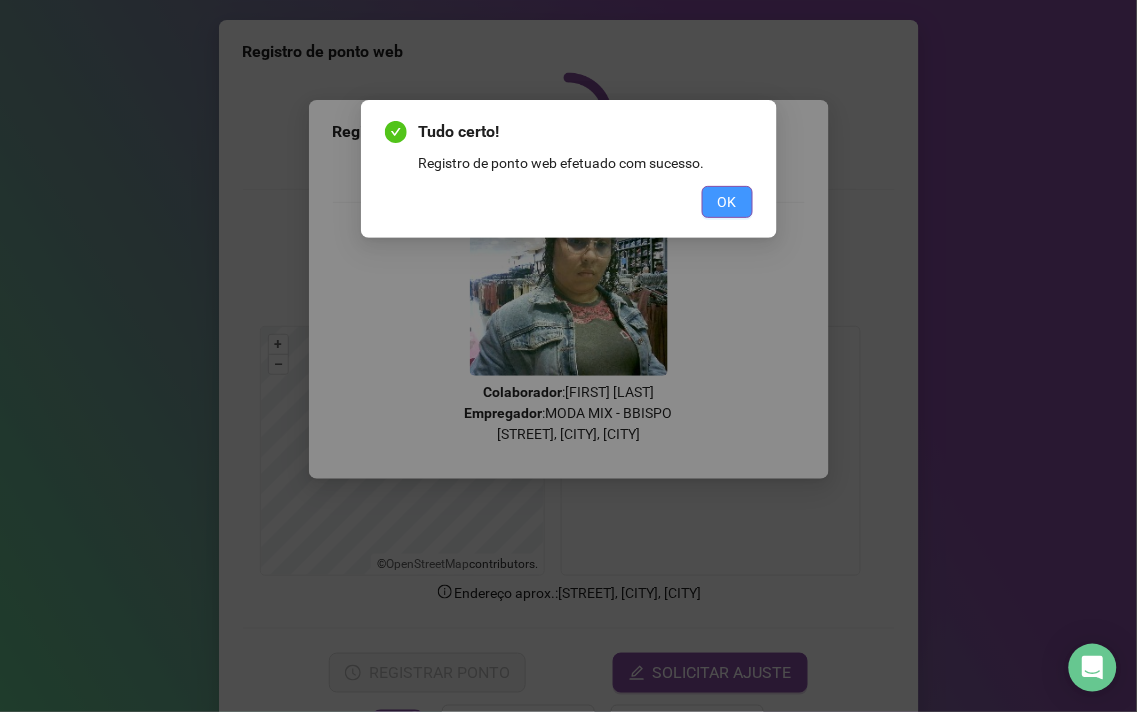 click on "OK" at bounding box center (727, 202) 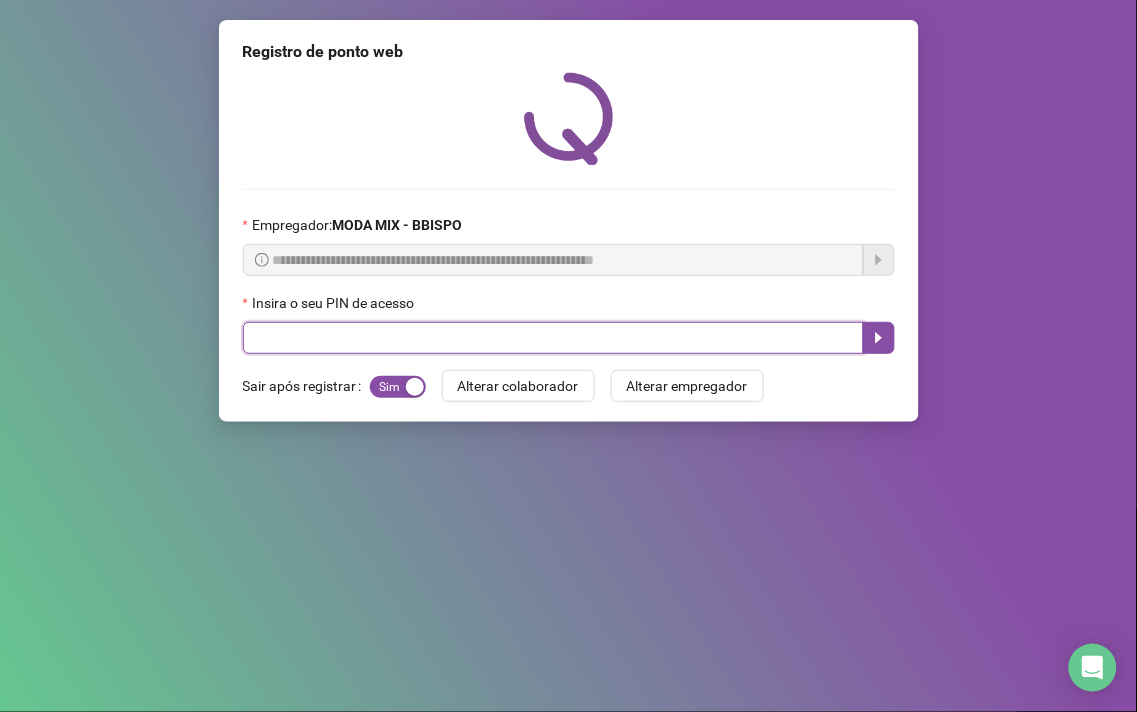 click at bounding box center (553, 338) 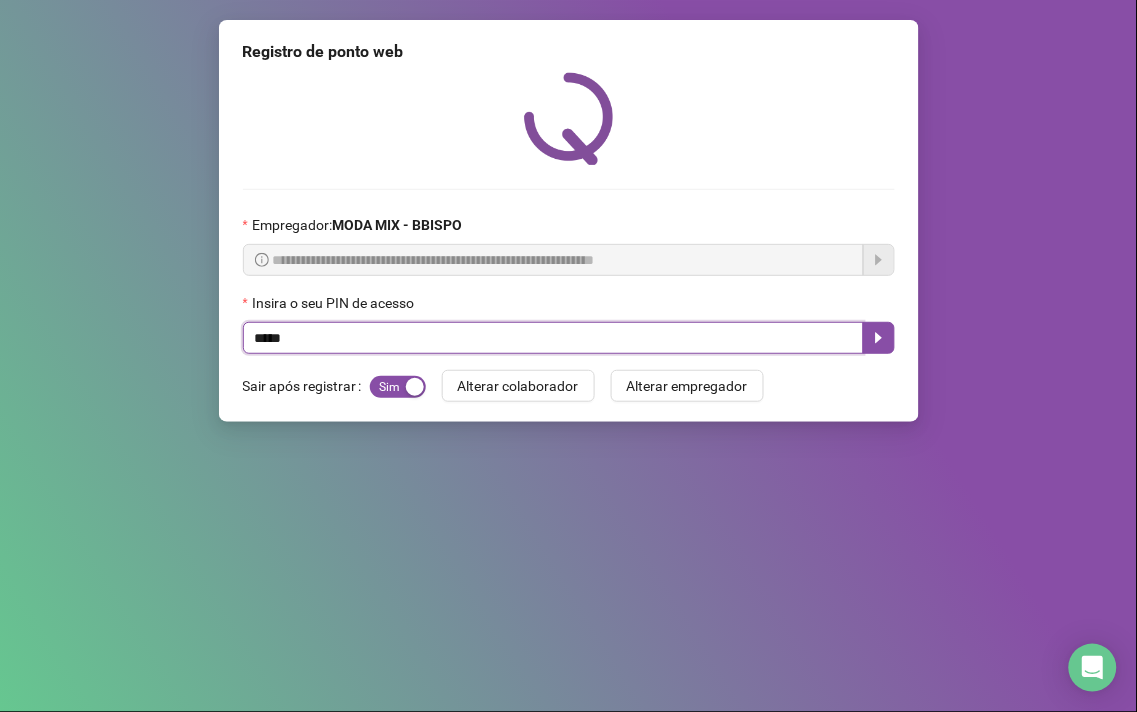 type on "*****" 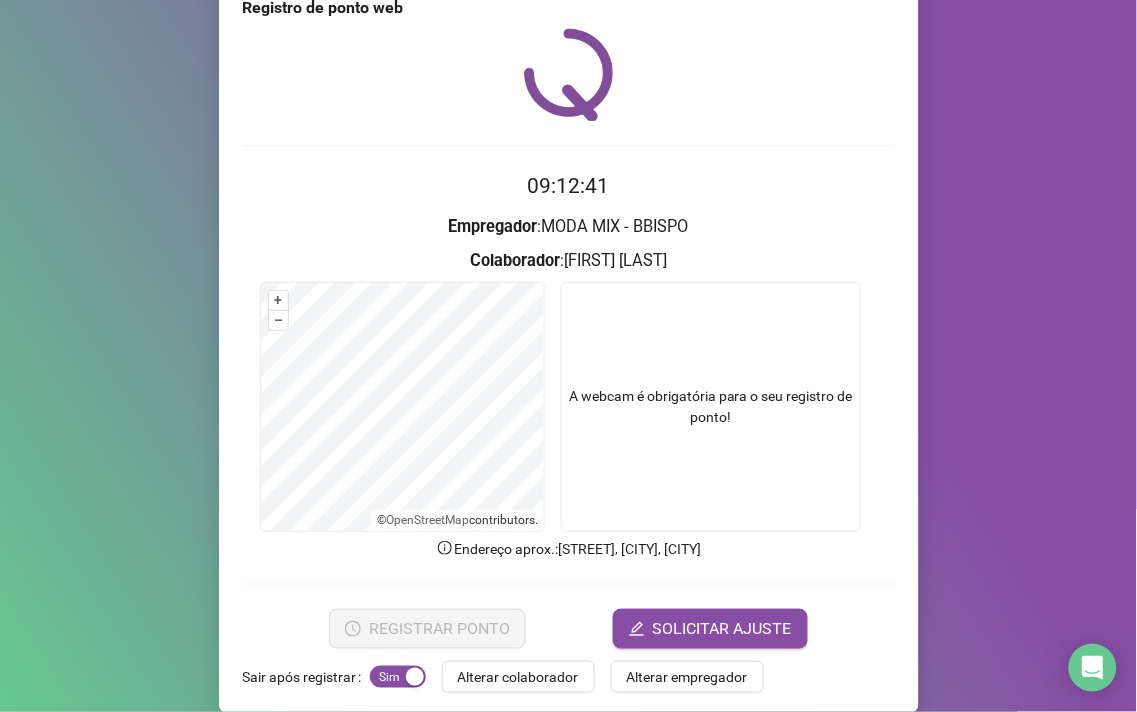 scroll, scrollTop: 67, scrollLeft: 0, axis: vertical 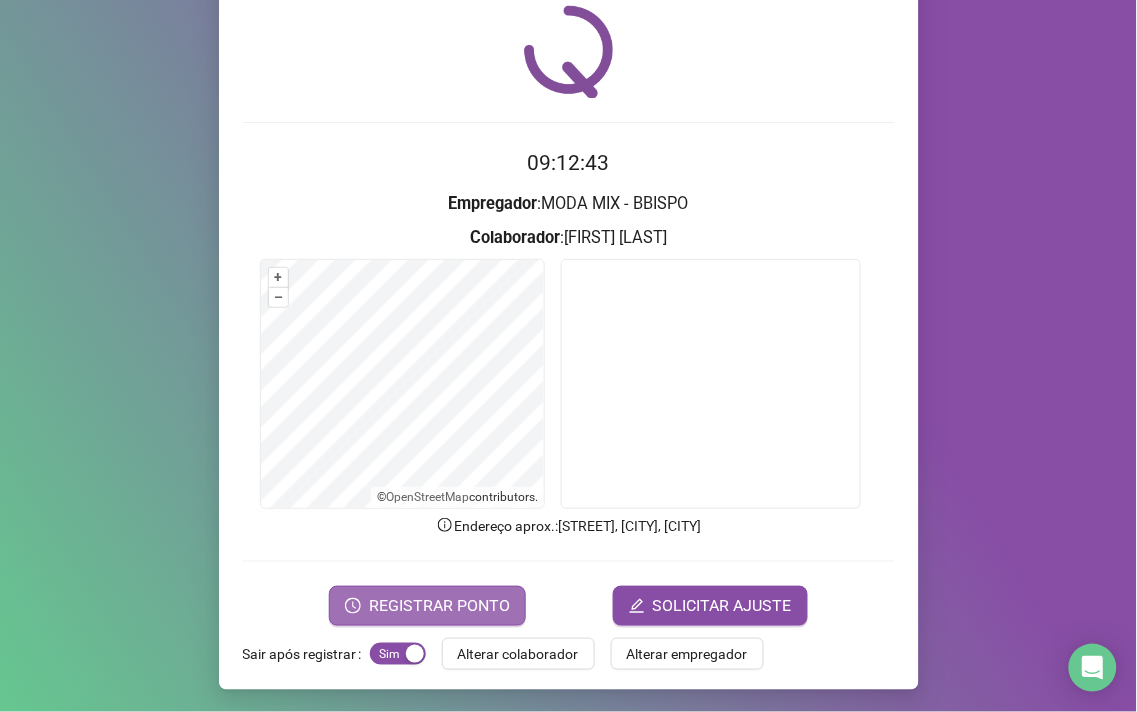 click on "REGISTRAR PONTO" at bounding box center (439, 606) 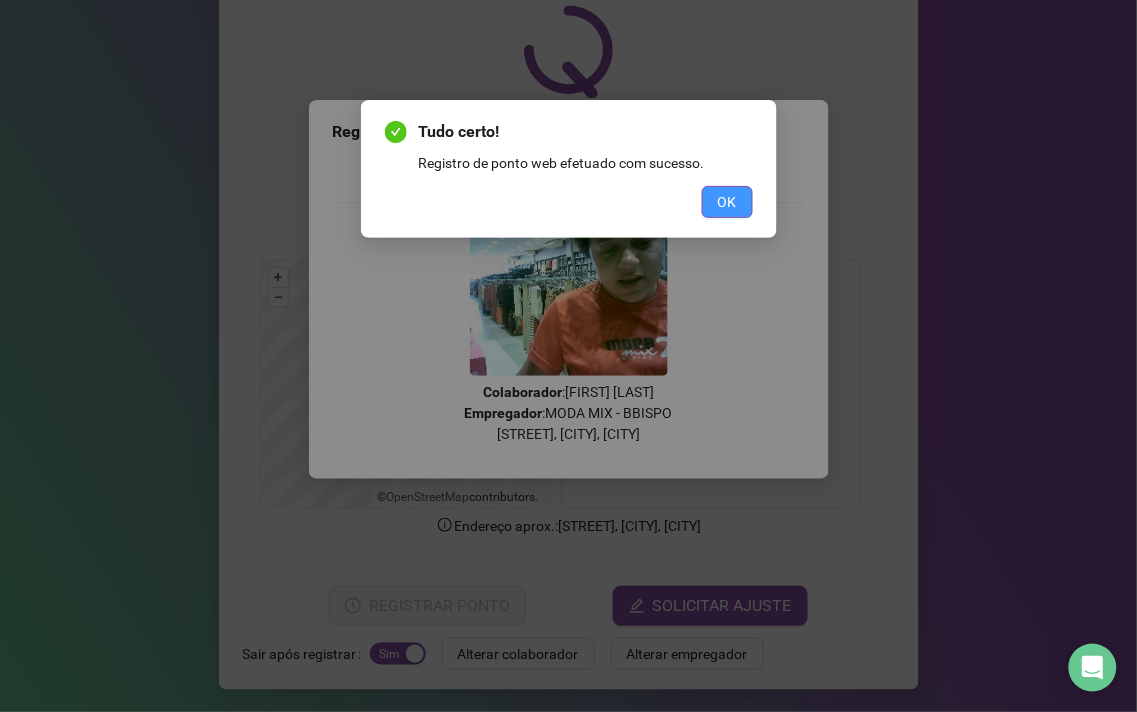 click on "OK" at bounding box center (727, 202) 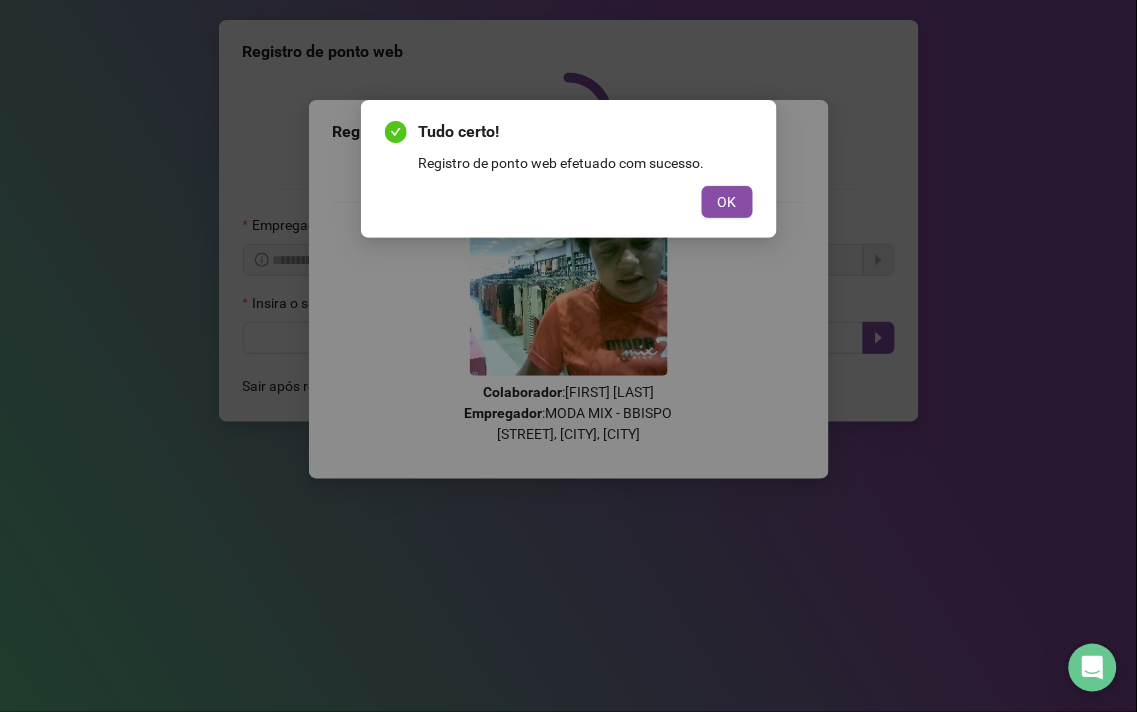 scroll, scrollTop: 0, scrollLeft: 0, axis: both 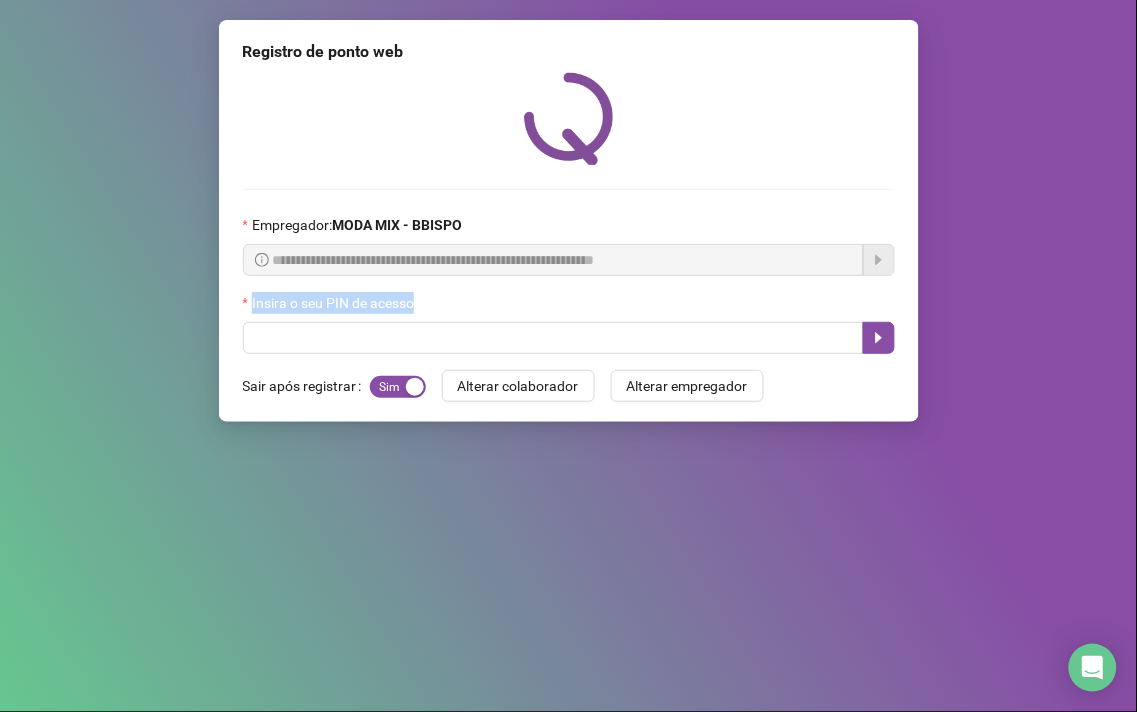drag, startPoint x: 424, startPoint y: 311, endPoint x: 432, endPoint y: 320, distance: 12.0415945 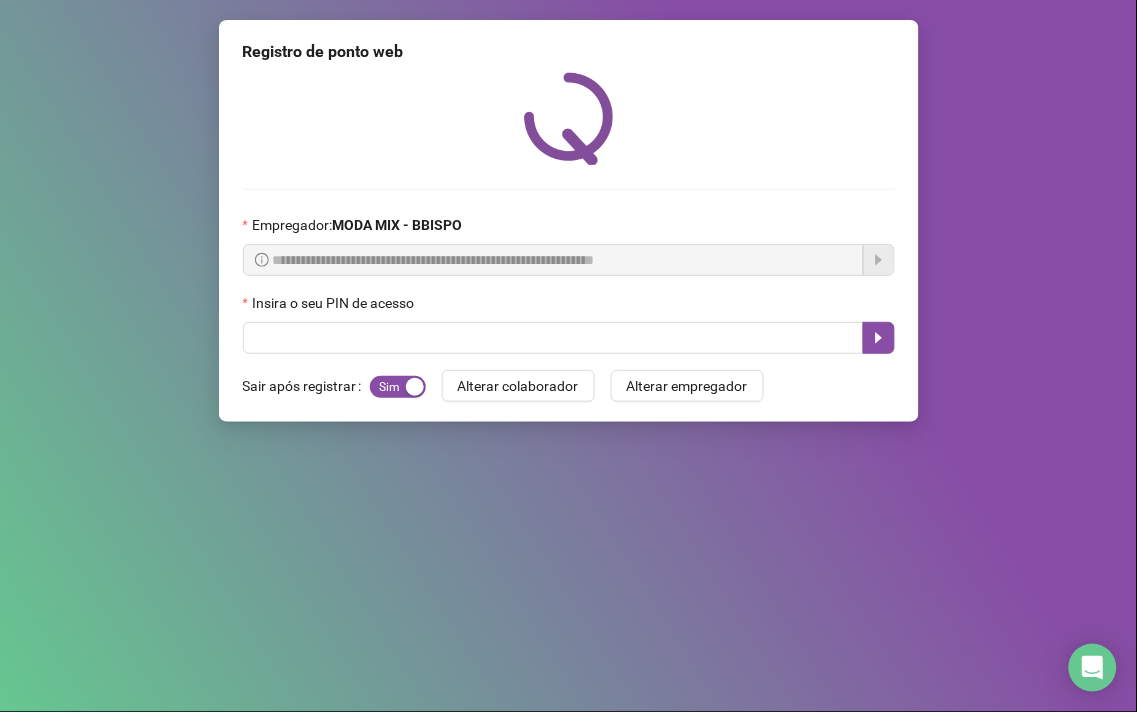 click on "Insira o seu PIN de acesso" at bounding box center (569, 307) 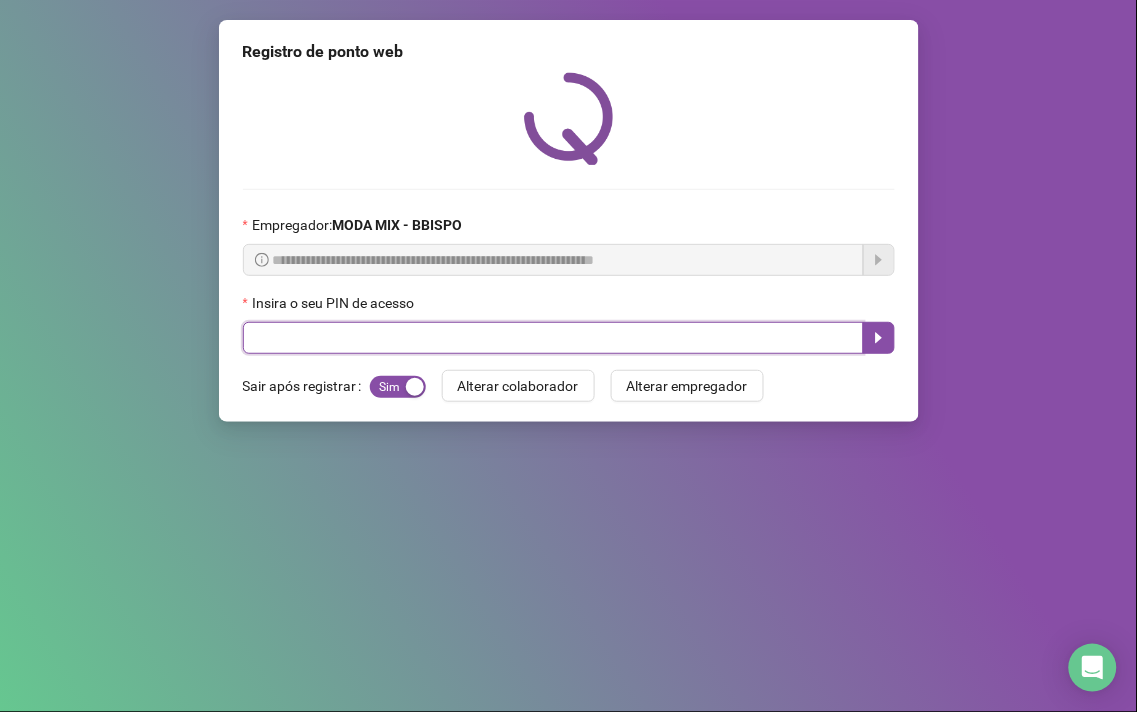 click at bounding box center [553, 338] 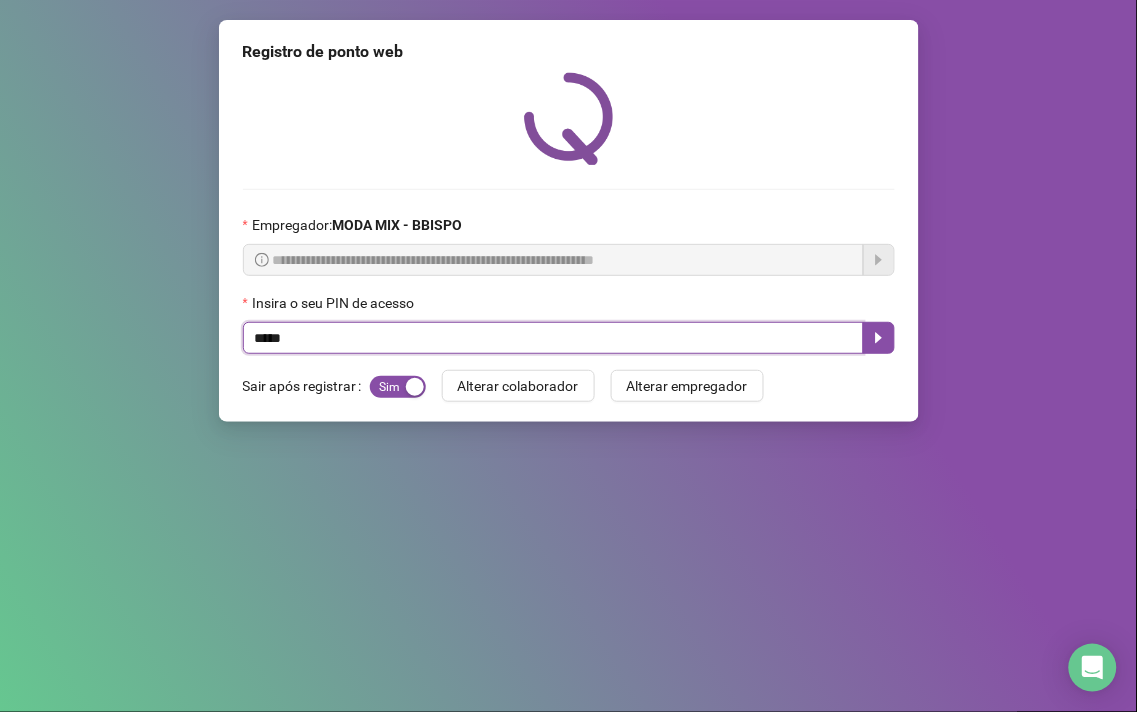 type on "*****" 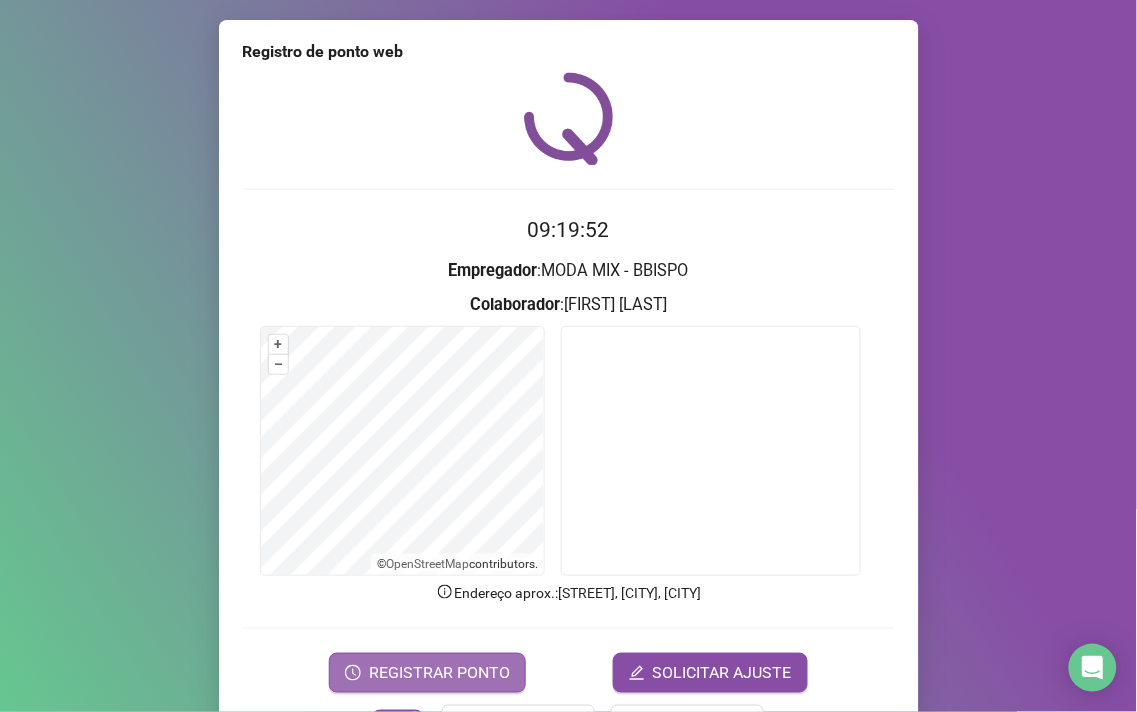 click on "REGISTRAR PONTO" at bounding box center [427, 673] 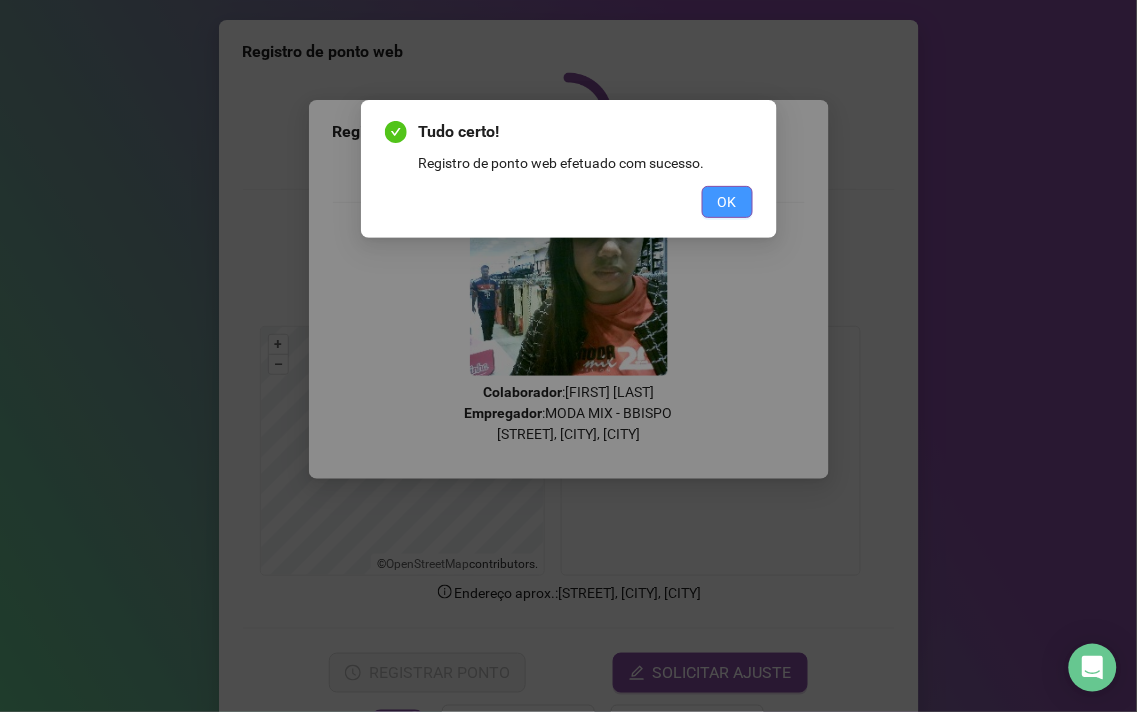 click on "OK" at bounding box center [727, 202] 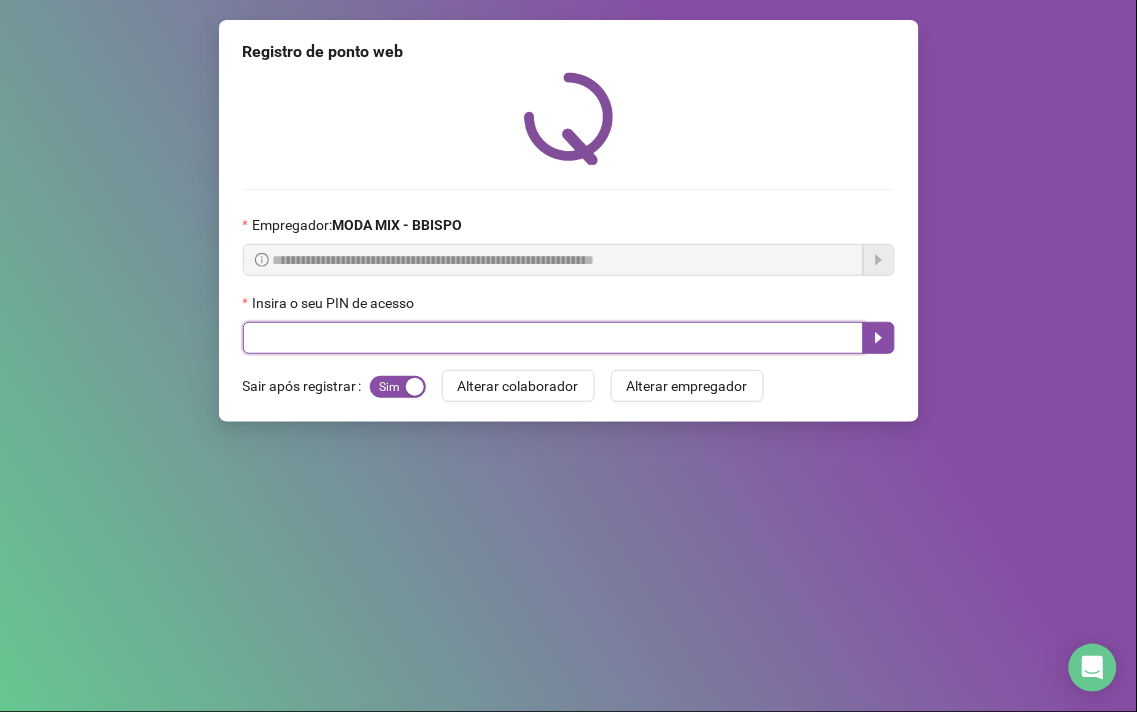 click at bounding box center [553, 338] 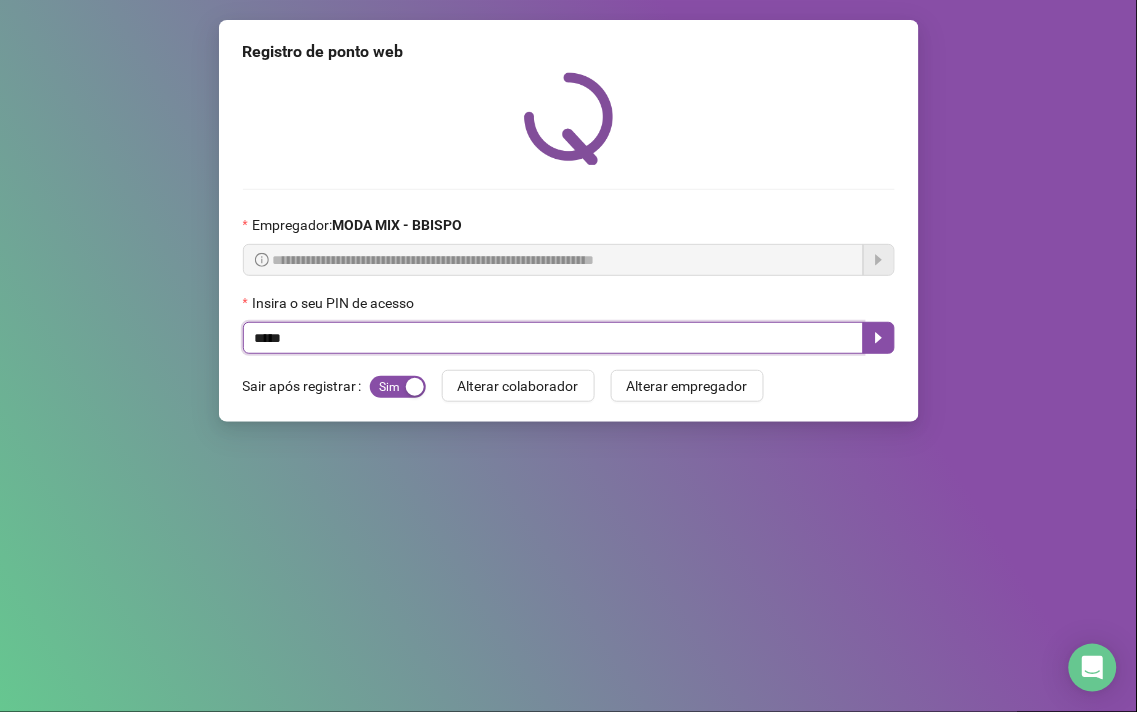 type on "*****" 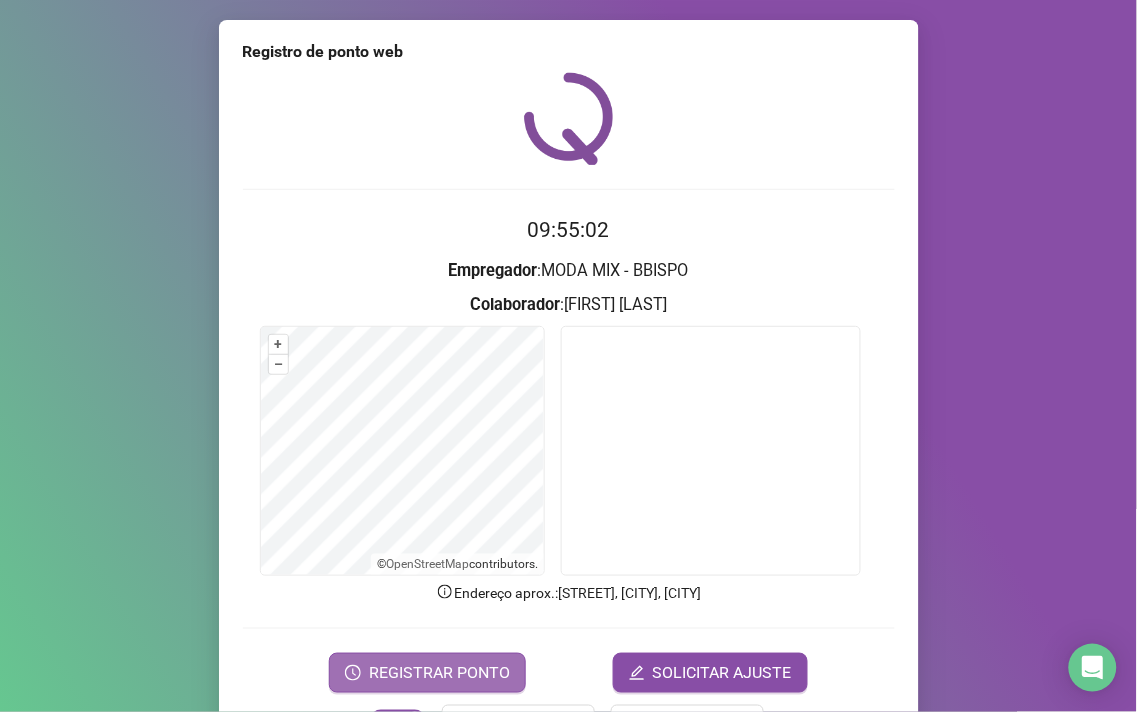 click on "REGISTRAR PONTO" at bounding box center [439, 673] 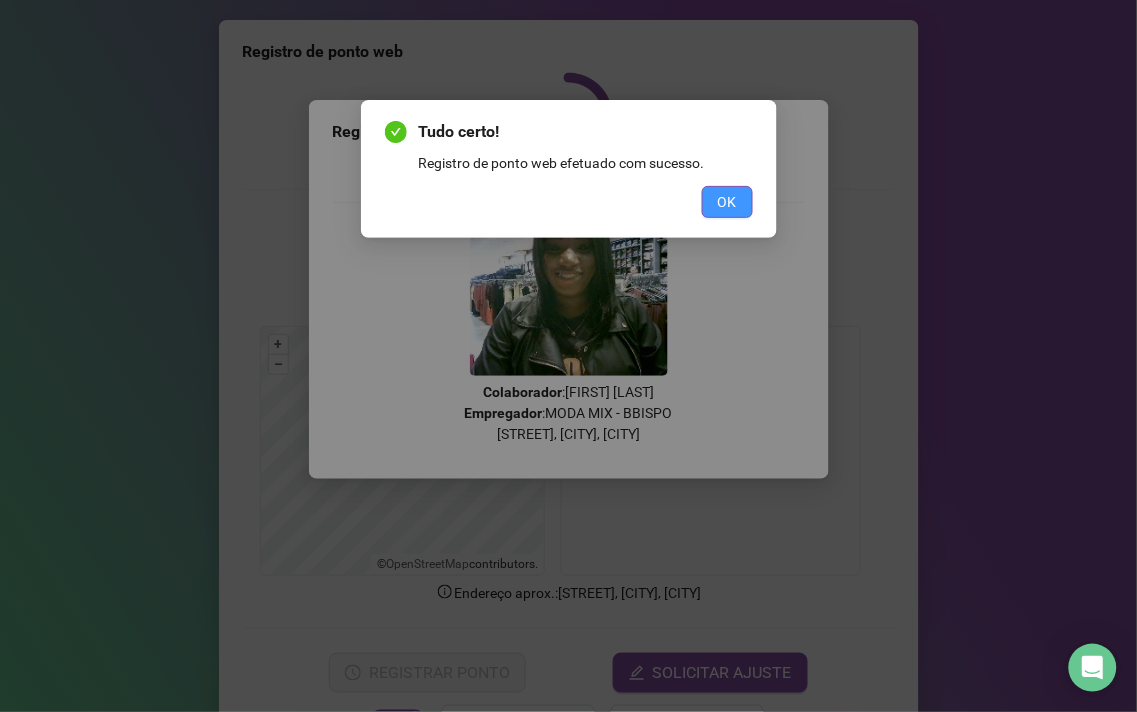 click on "OK" at bounding box center (727, 202) 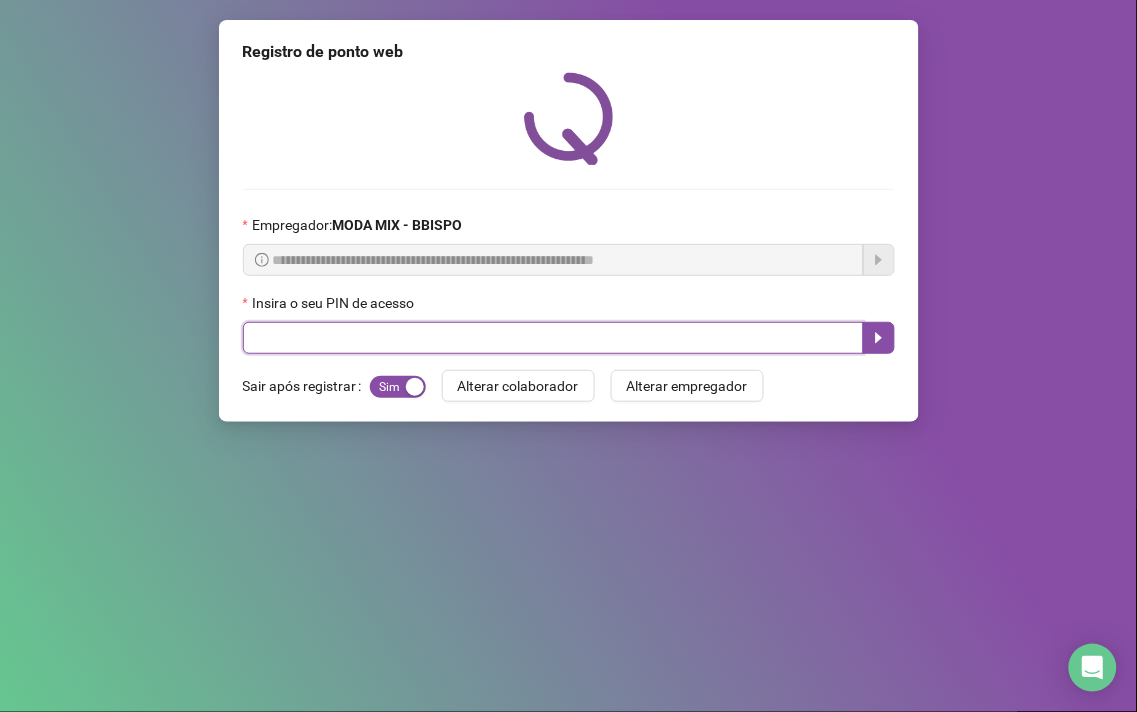 click at bounding box center (553, 338) 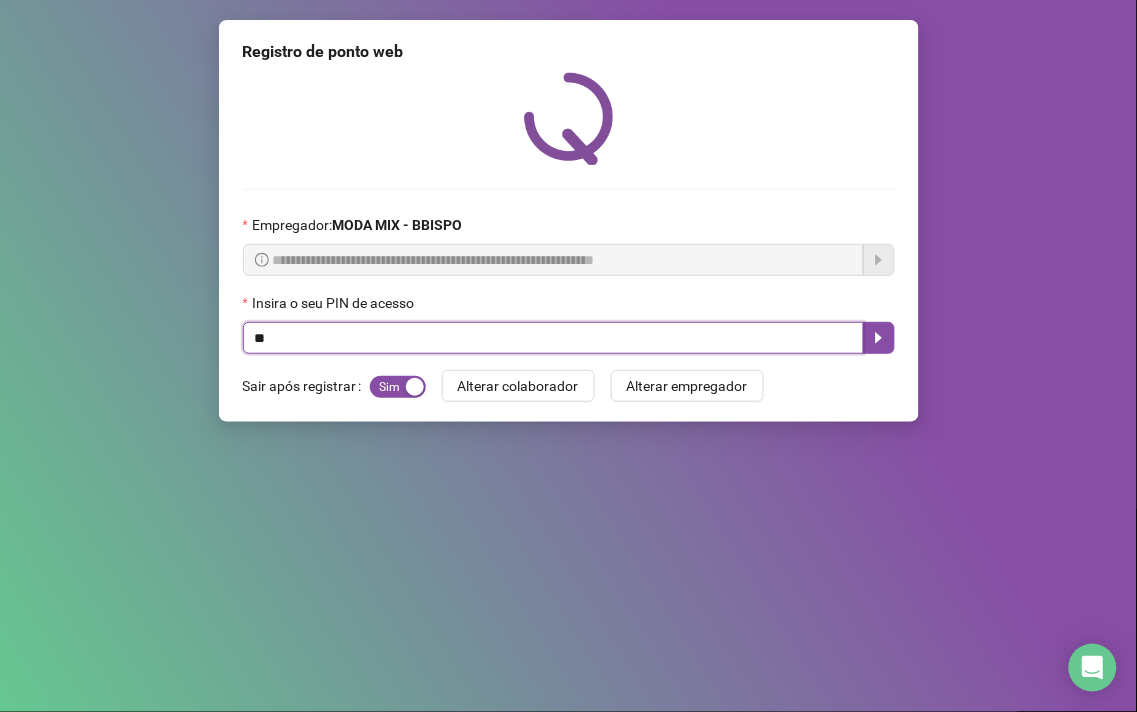 type on "*" 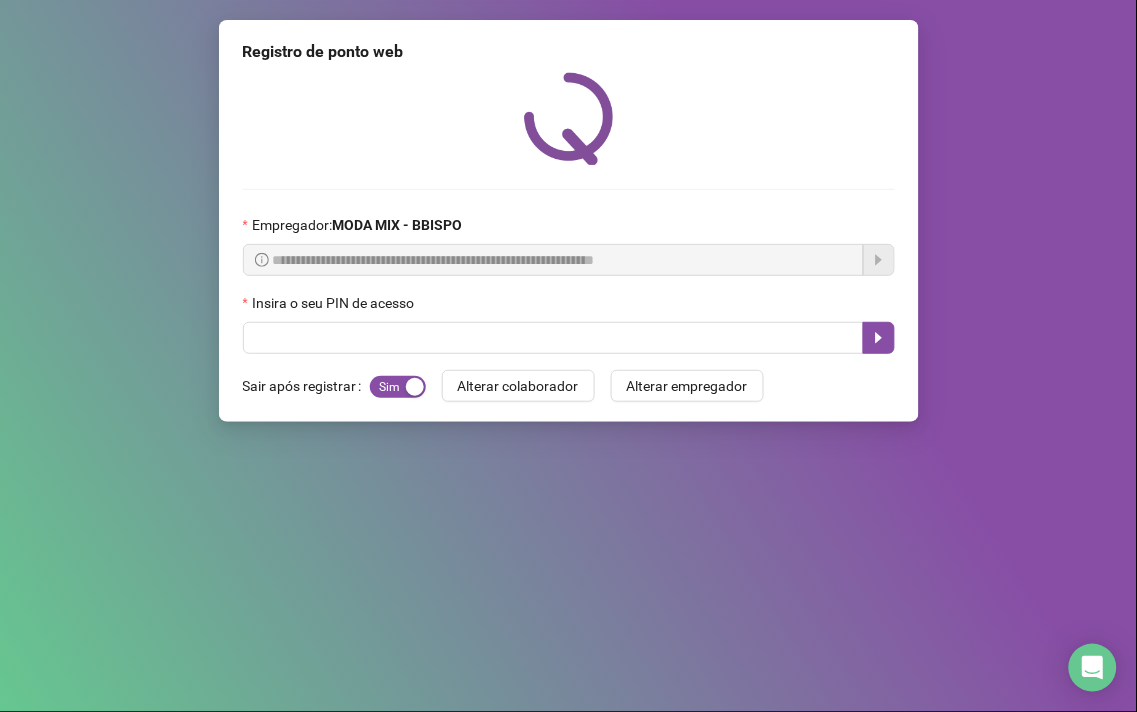 drag, startPoint x: 387, startPoint y: 357, endPoint x: 622, endPoint y: 692, distance: 409.20654 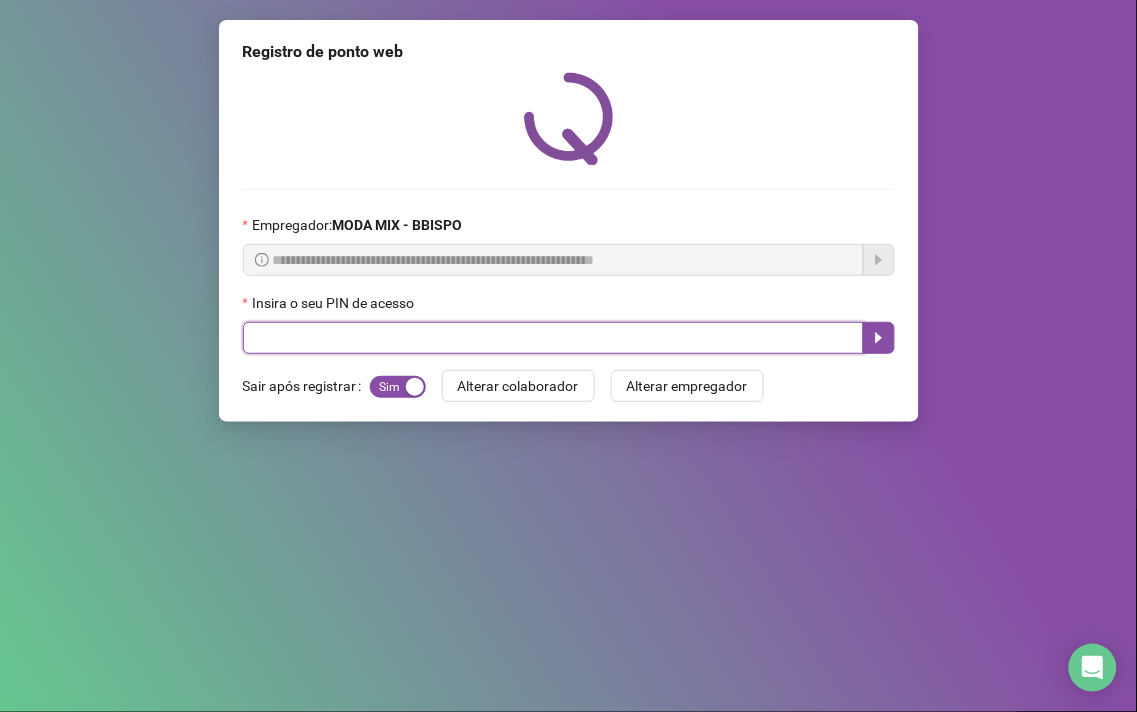 click at bounding box center (553, 338) 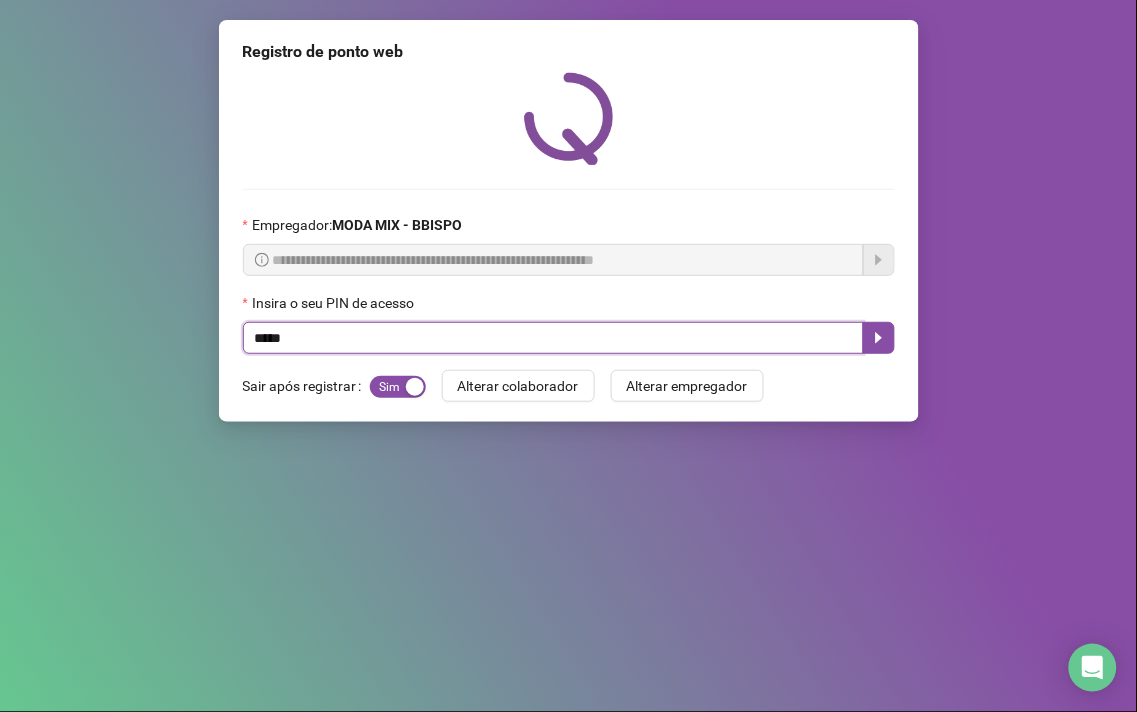 type on "*****" 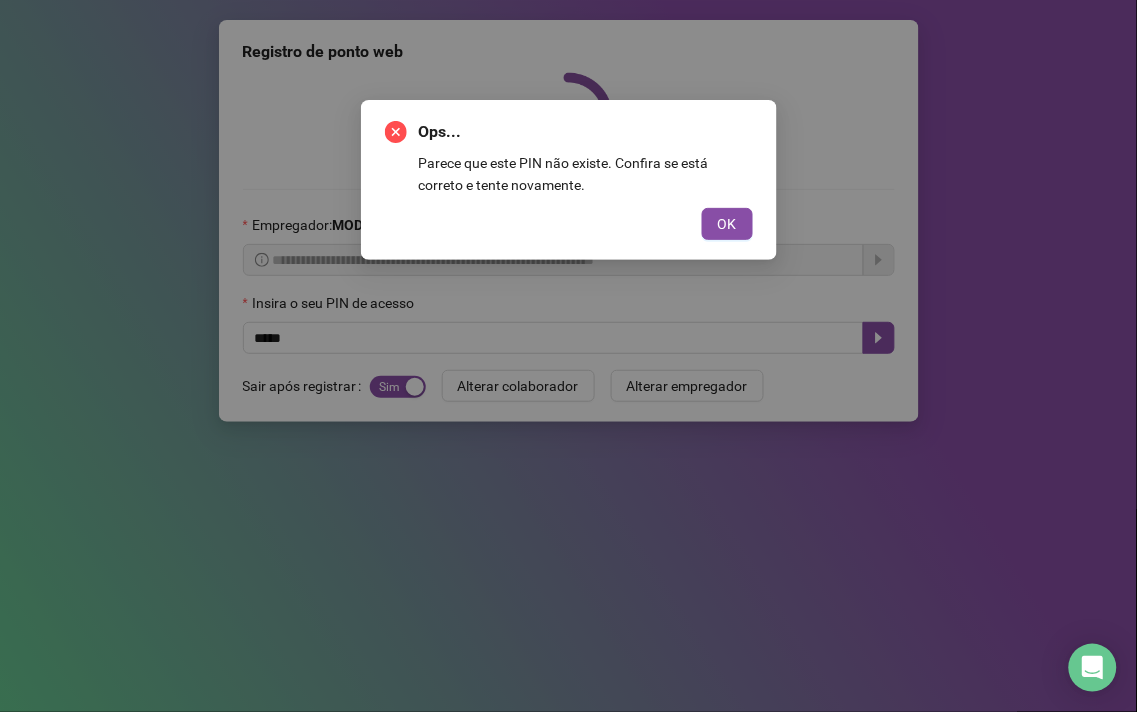 type 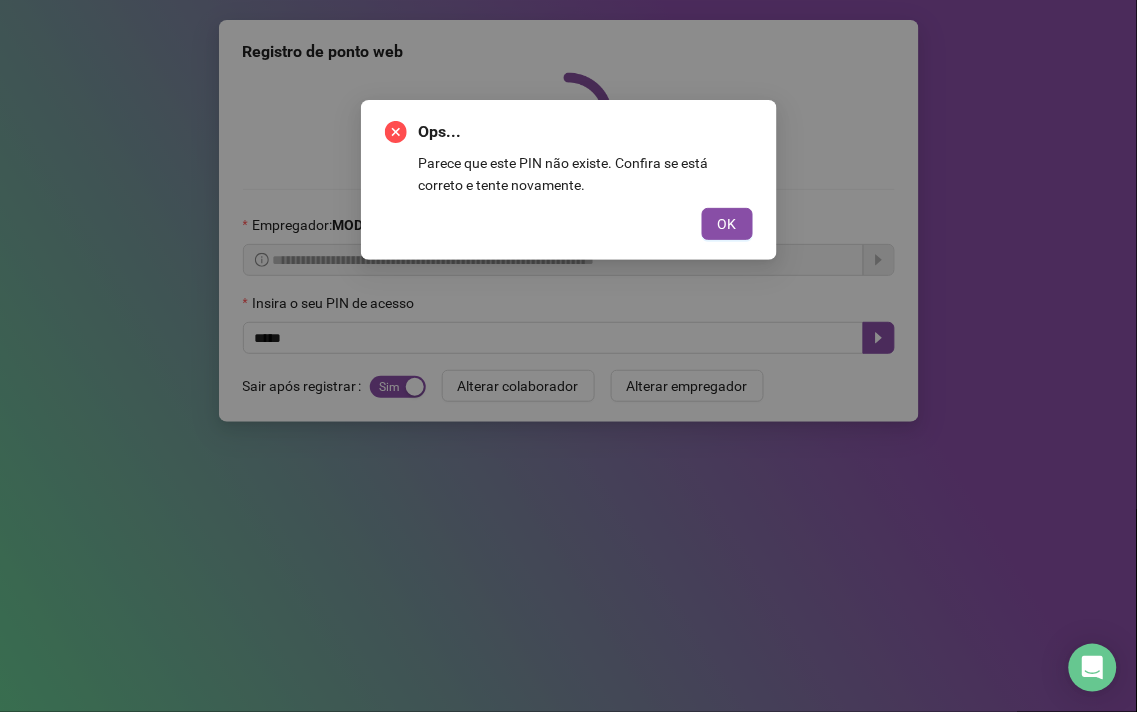 click on "OK" at bounding box center (727, 224) 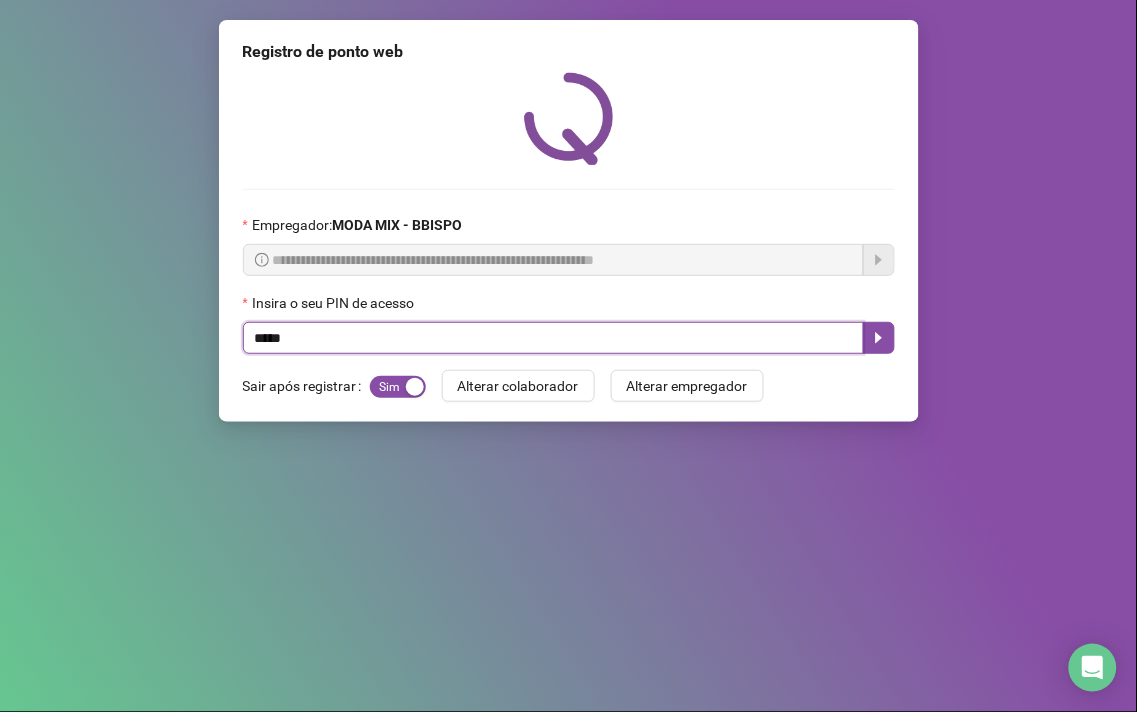 type on "*****" 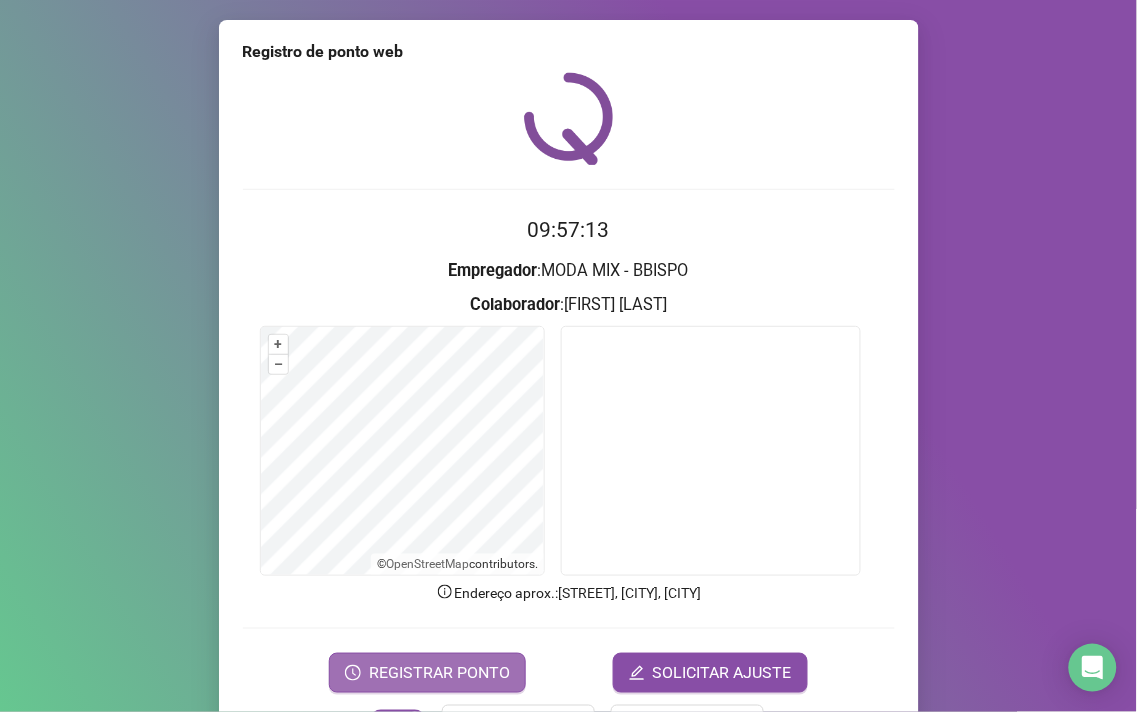 click on "REGISTRAR PONTO" at bounding box center [439, 673] 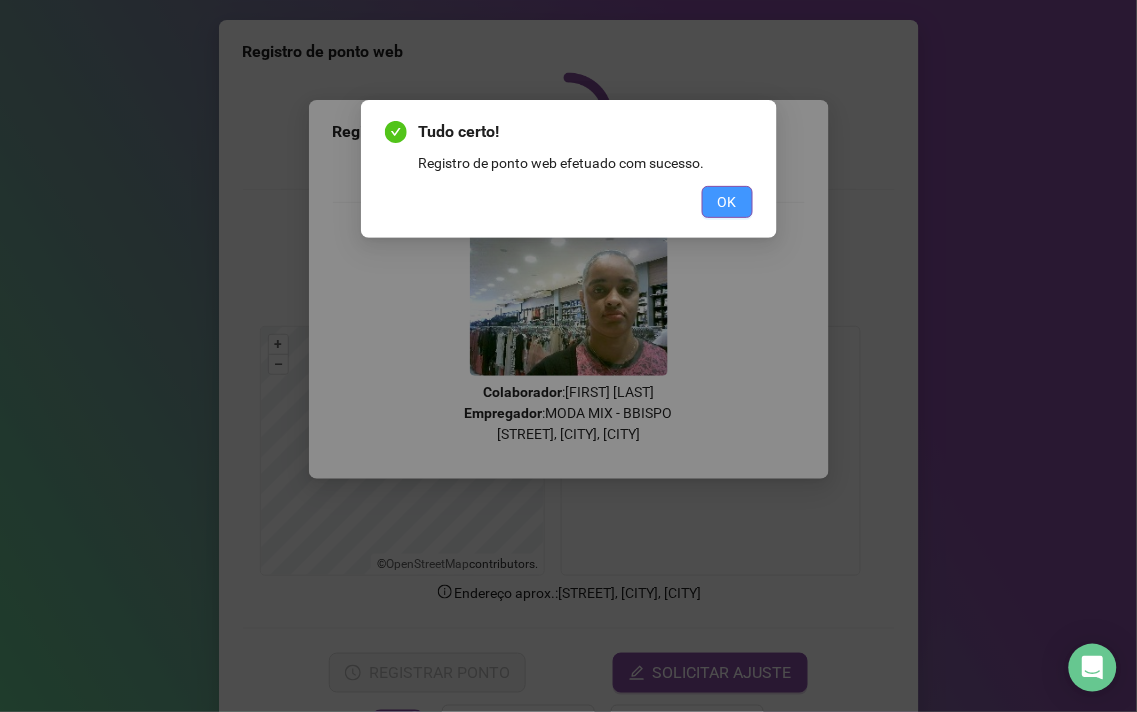 click on "OK" at bounding box center (727, 202) 